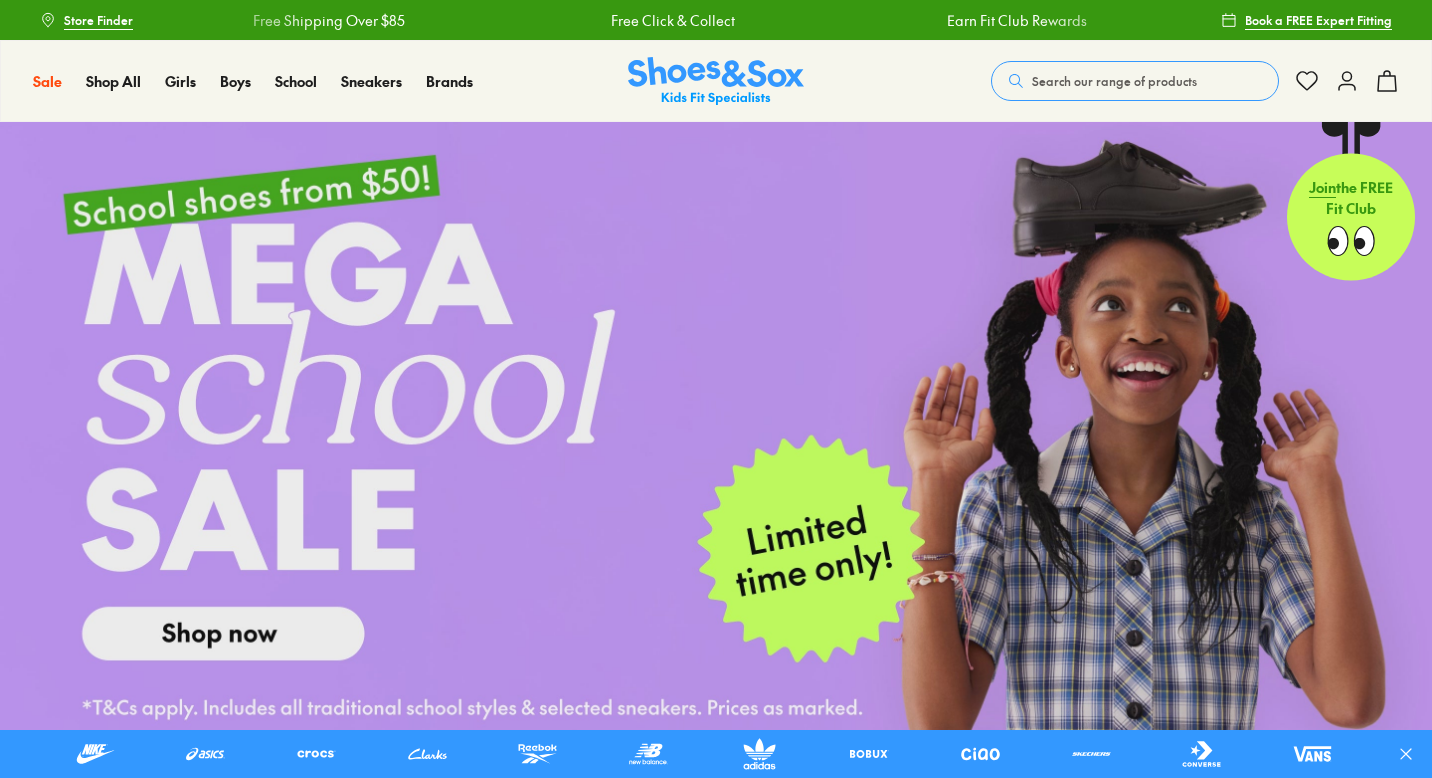 scroll, scrollTop: 0, scrollLeft: 0, axis: both 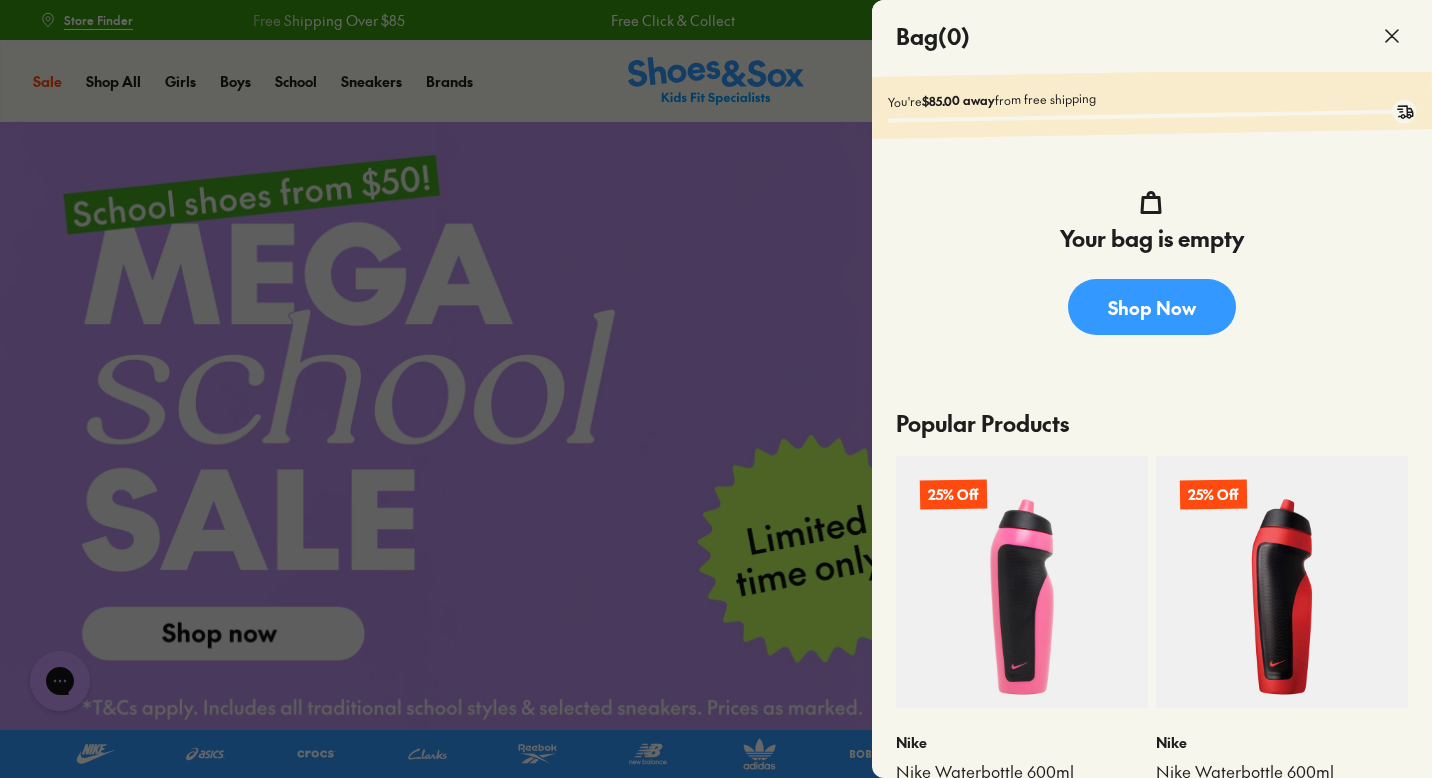 click 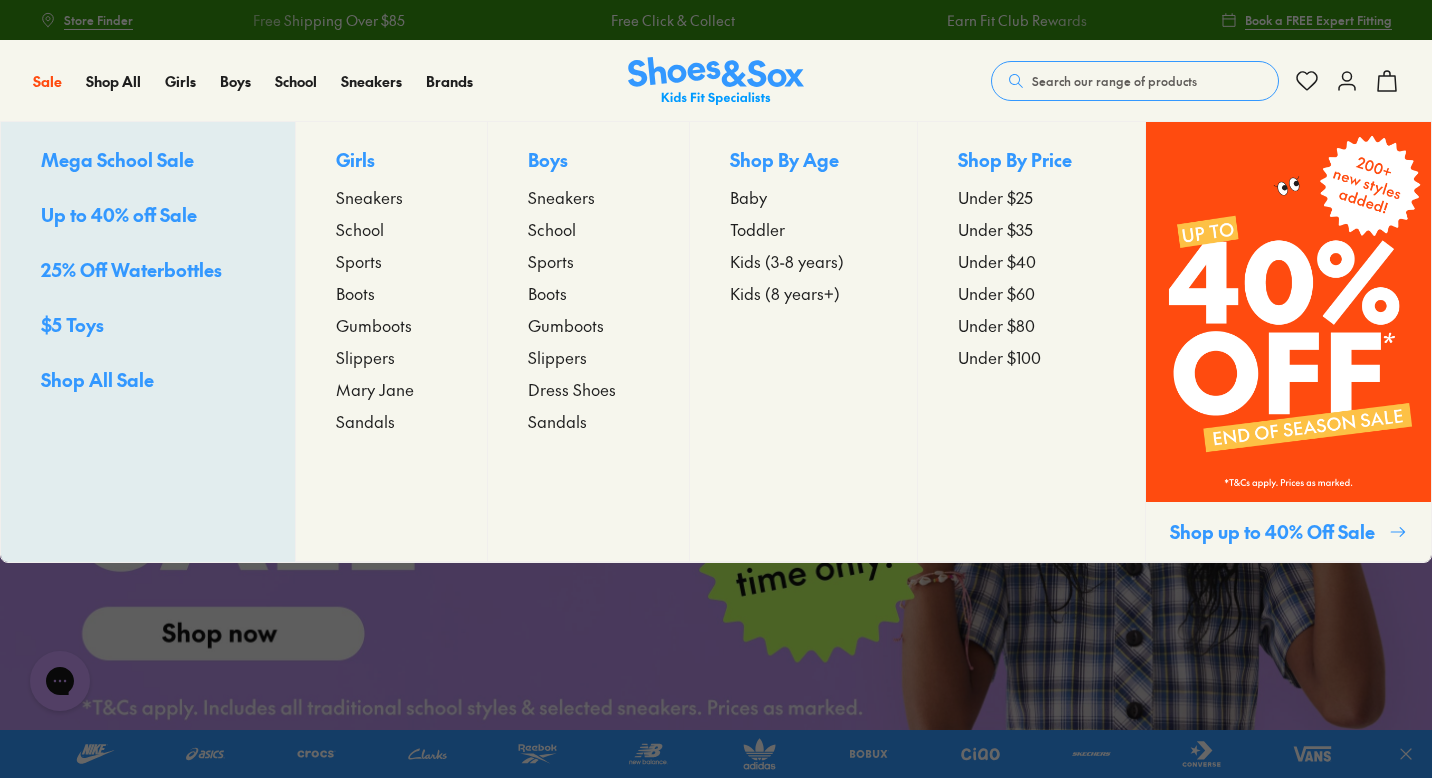 click on "Toddler" at bounding box center [757, 229] 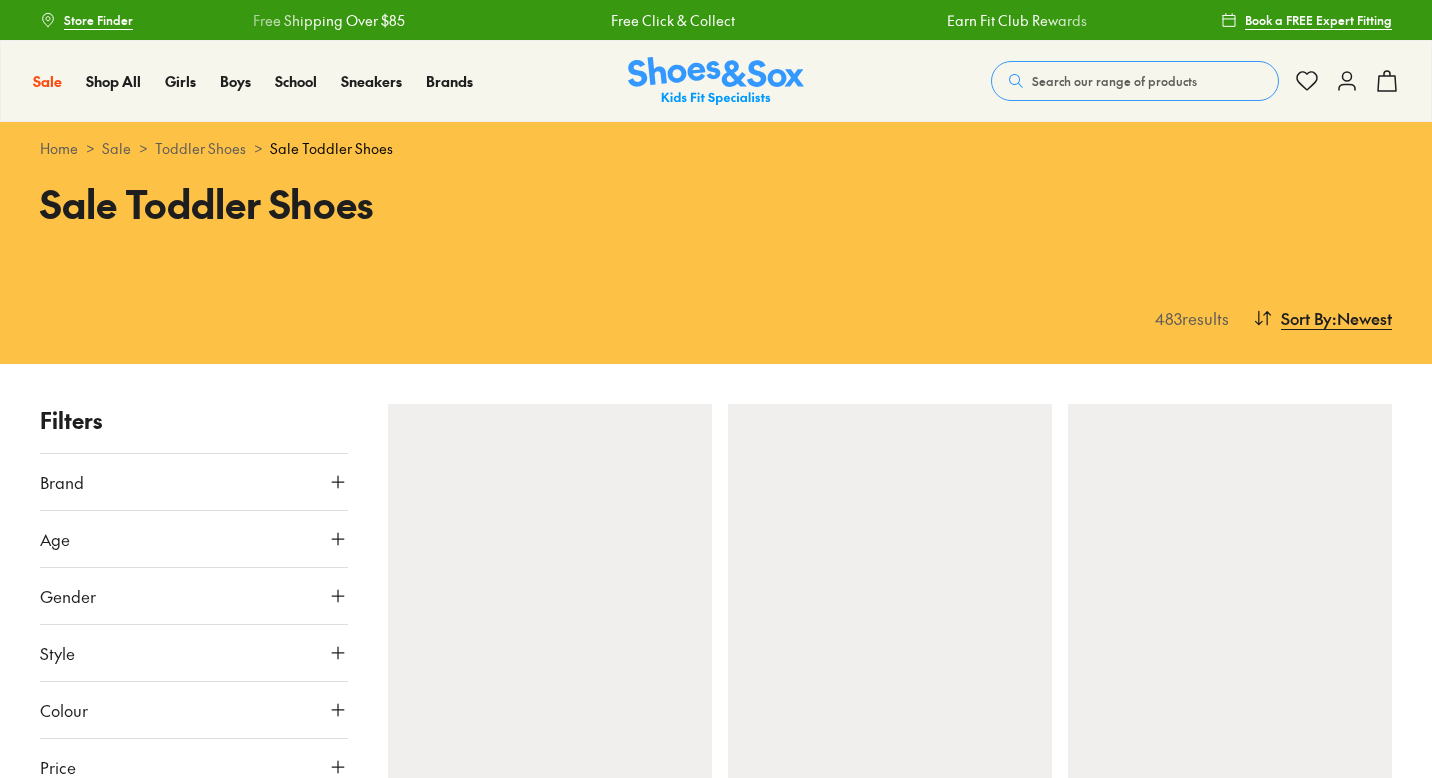 scroll, scrollTop: 0, scrollLeft: 0, axis: both 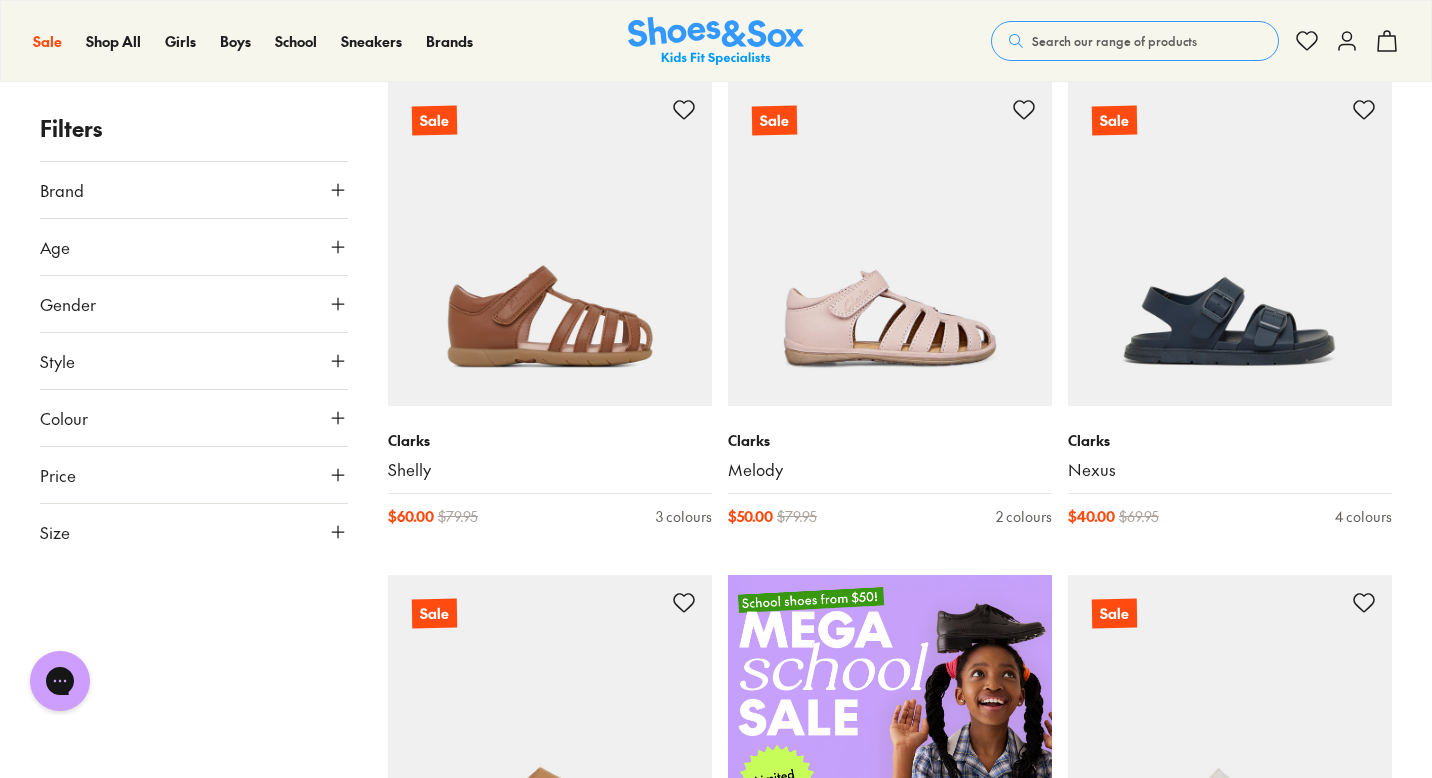 click 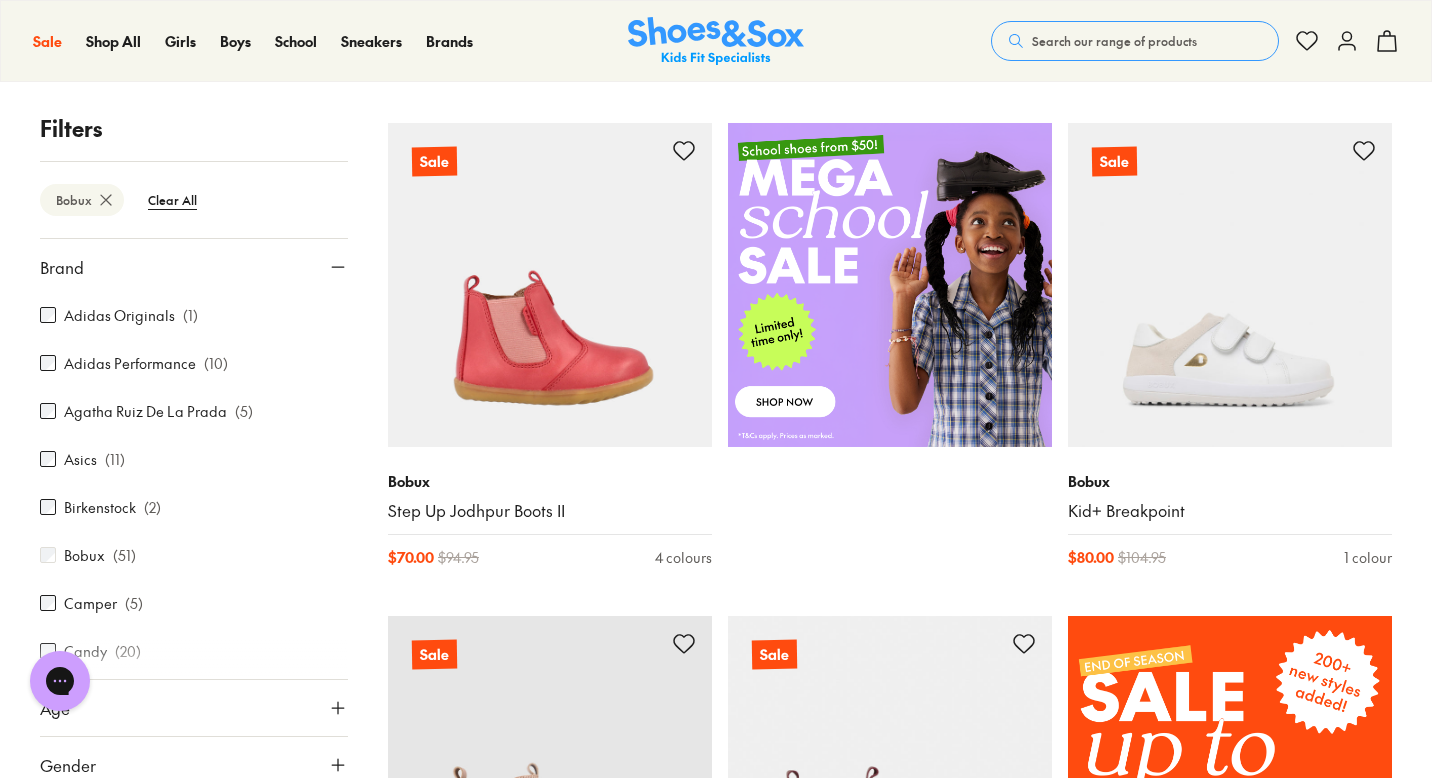 scroll, scrollTop: 783, scrollLeft: 0, axis: vertical 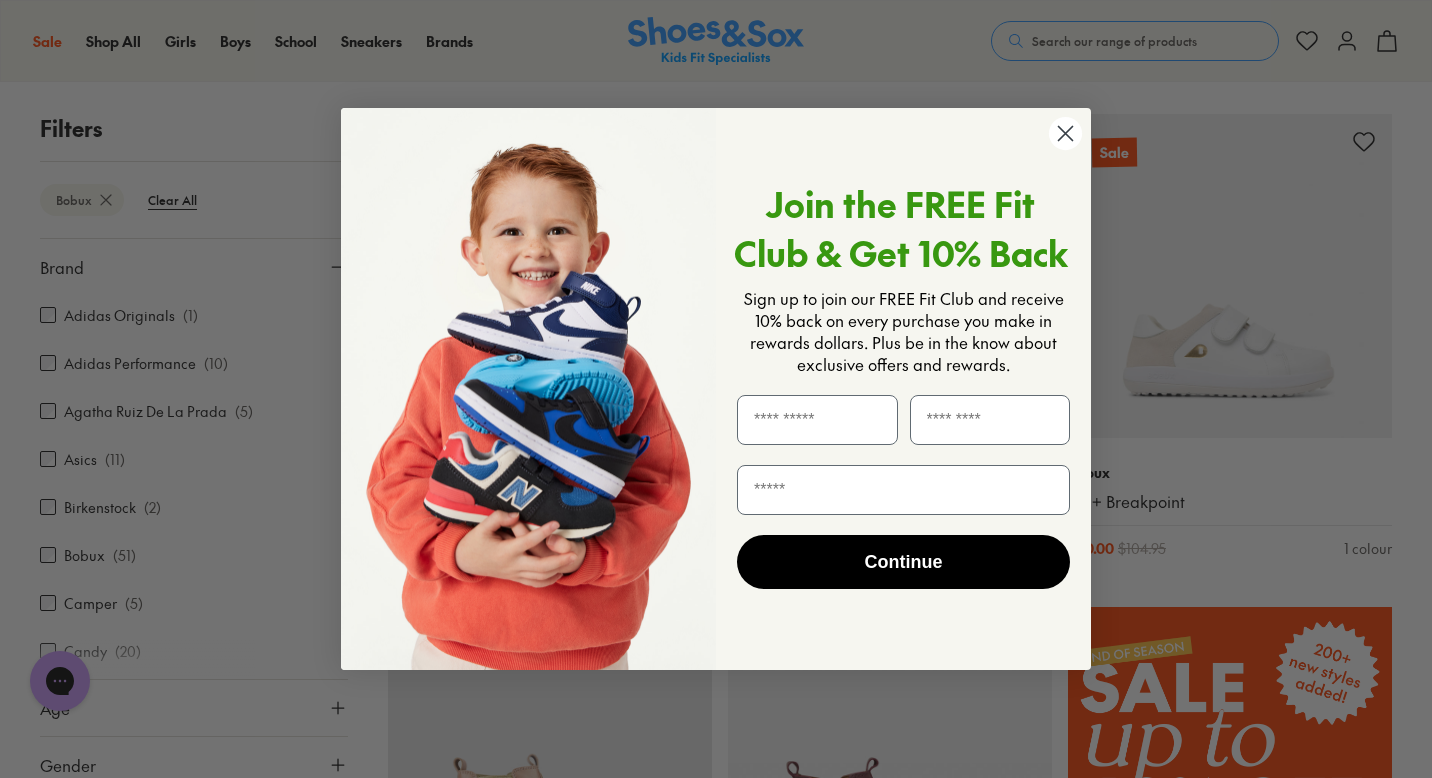 click 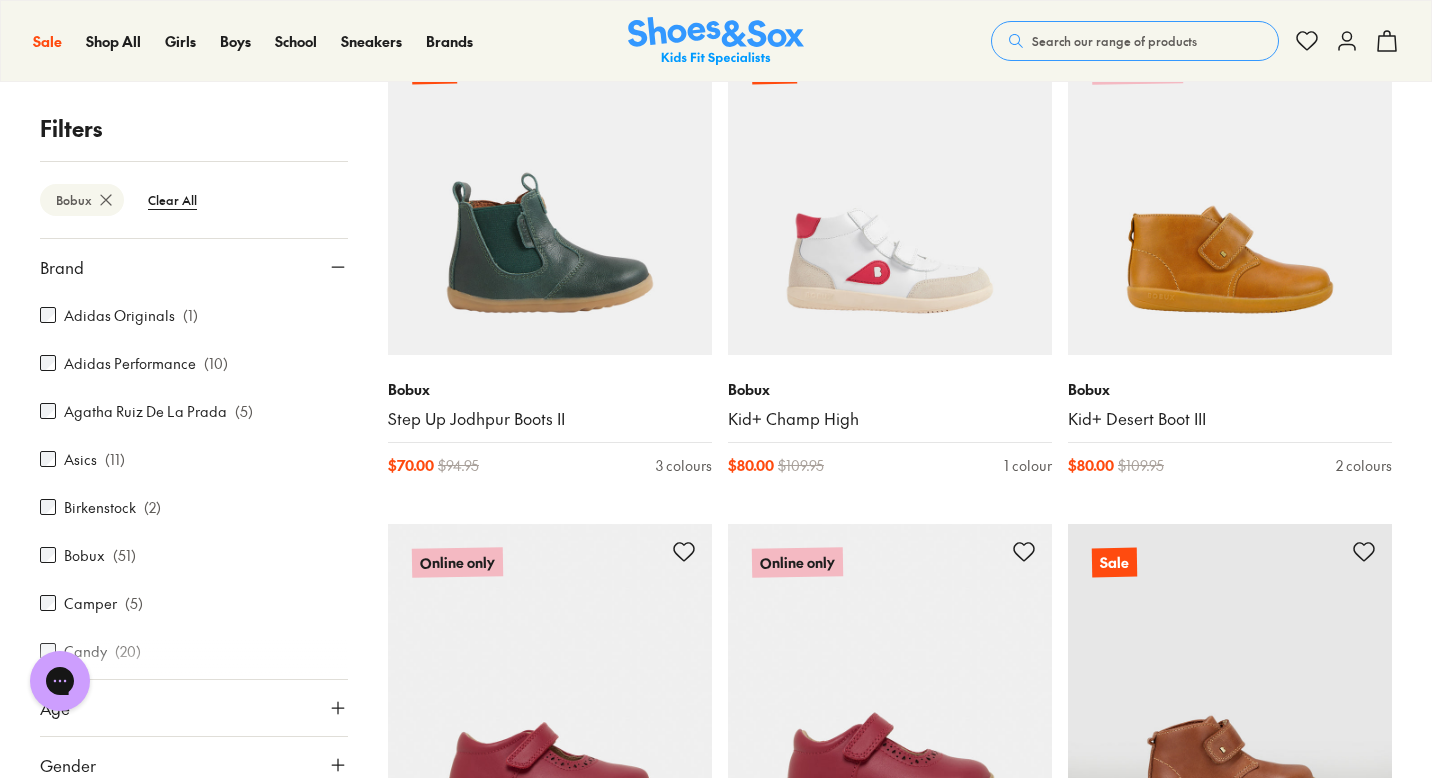 scroll, scrollTop: 4318, scrollLeft: 0, axis: vertical 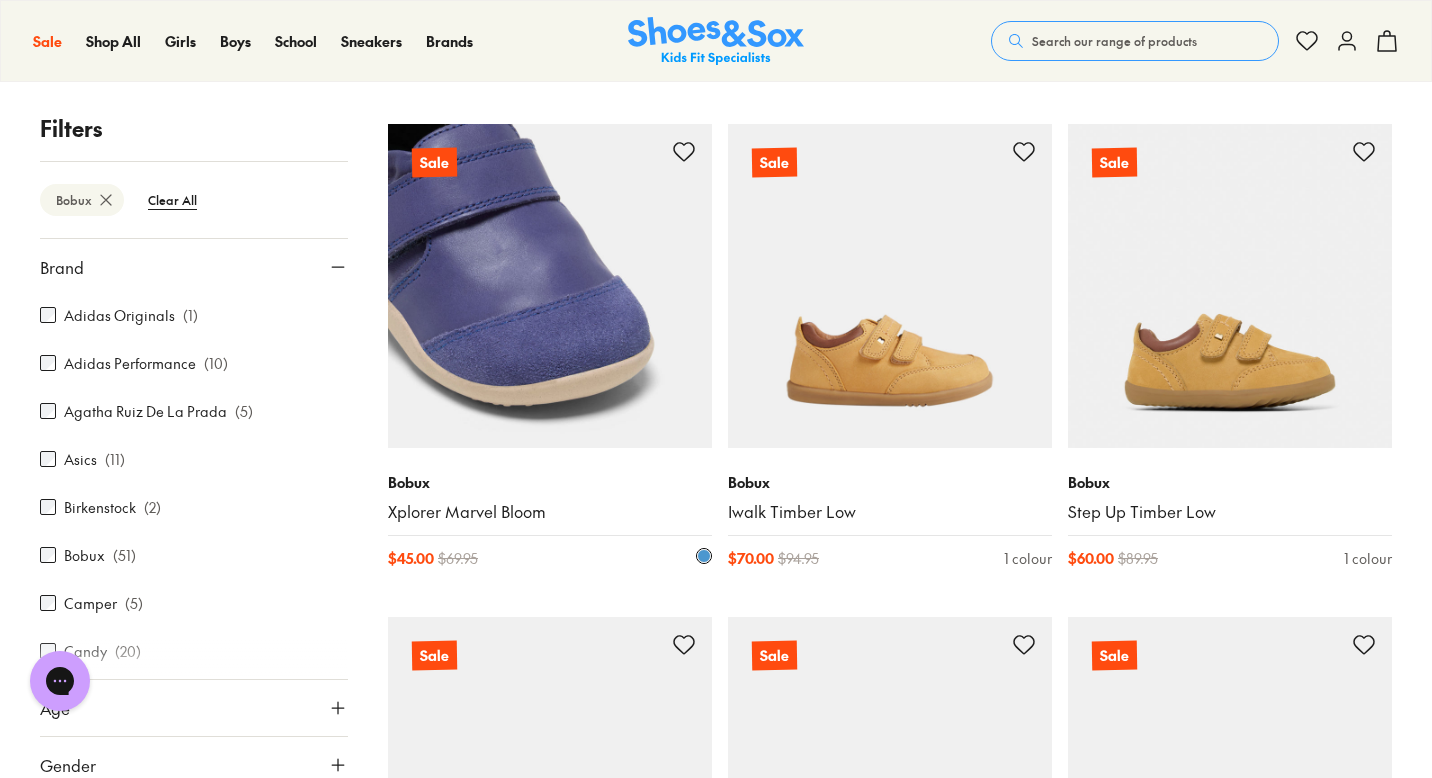 click at bounding box center (550, 286) 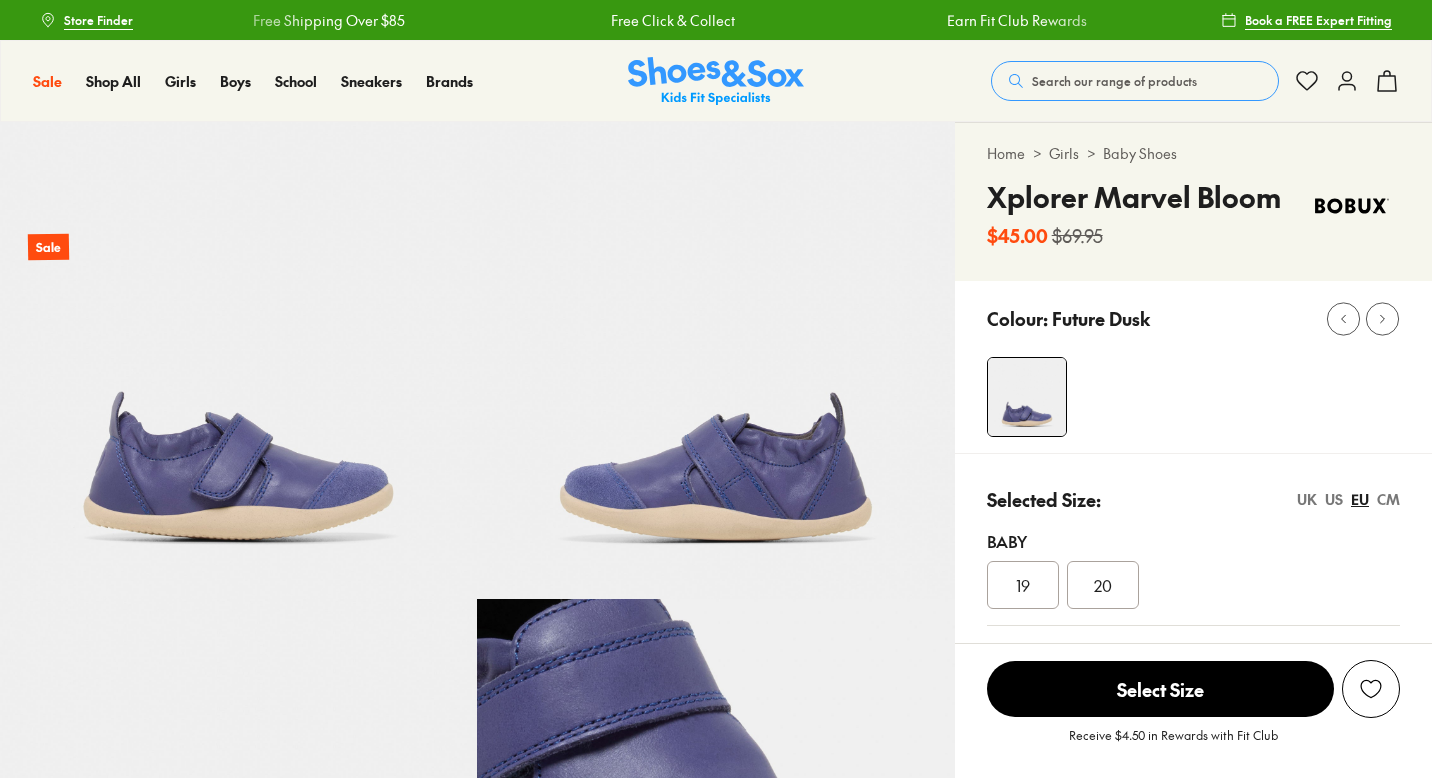 scroll, scrollTop: 0, scrollLeft: 0, axis: both 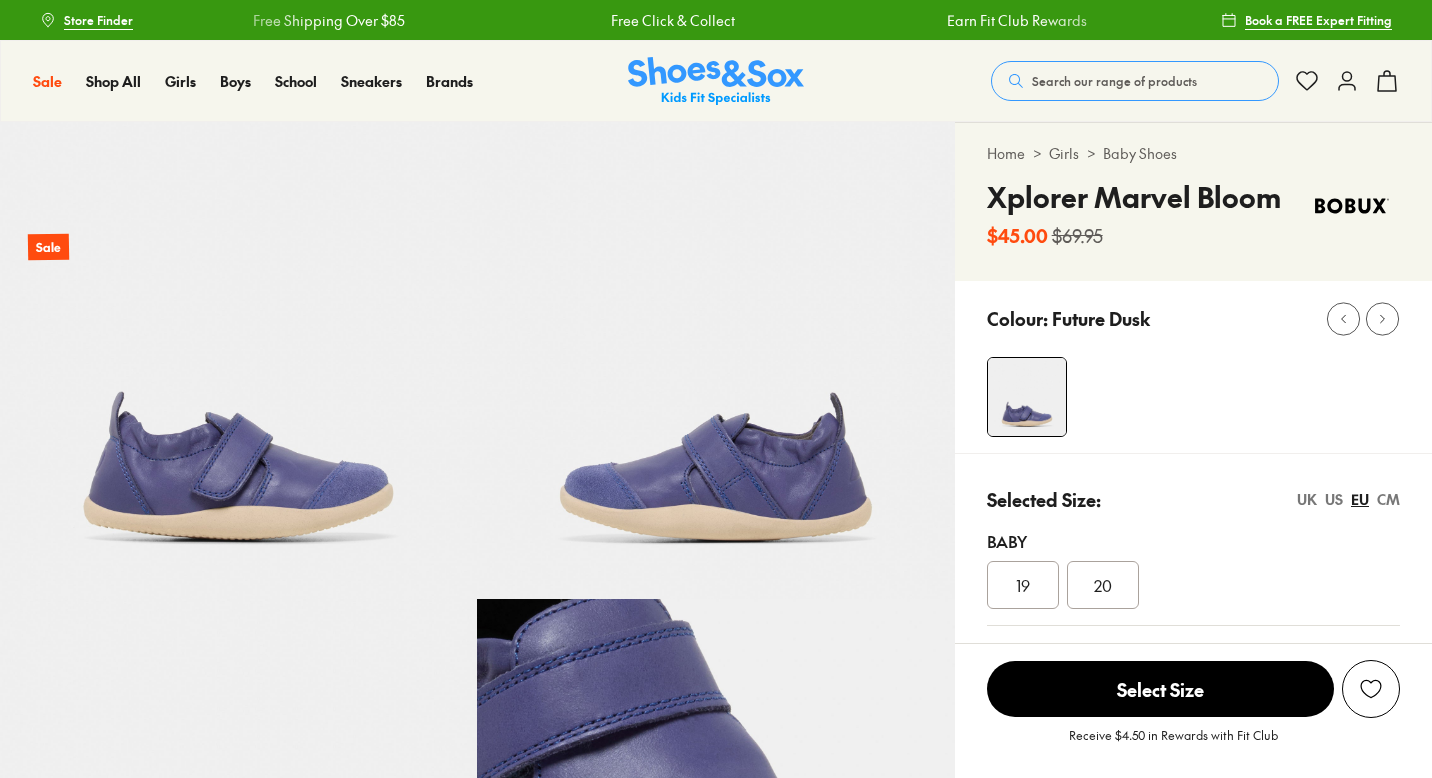 click on "20" at bounding box center (1103, 585) 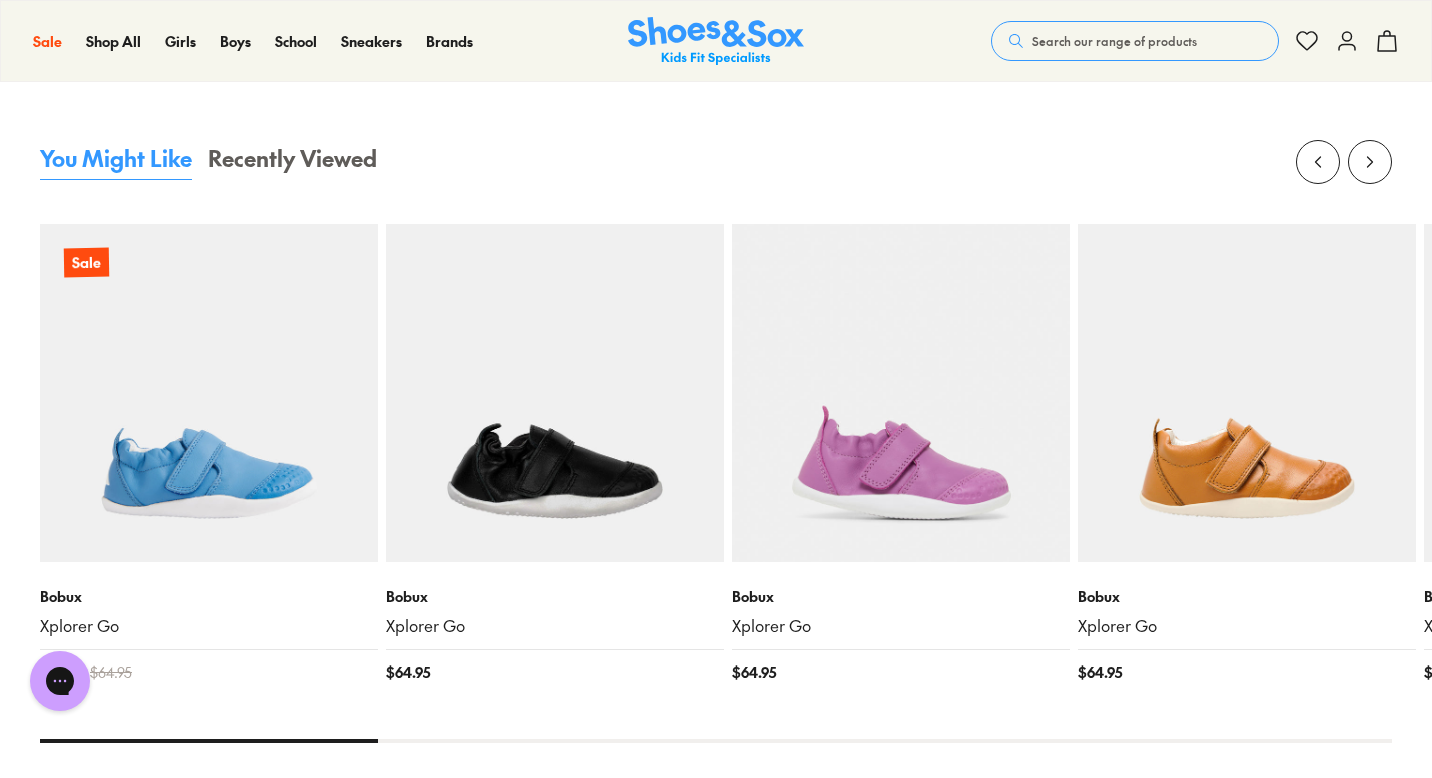 scroll, scrollTop: 1610, scrollLeft: 0, axis: vertical 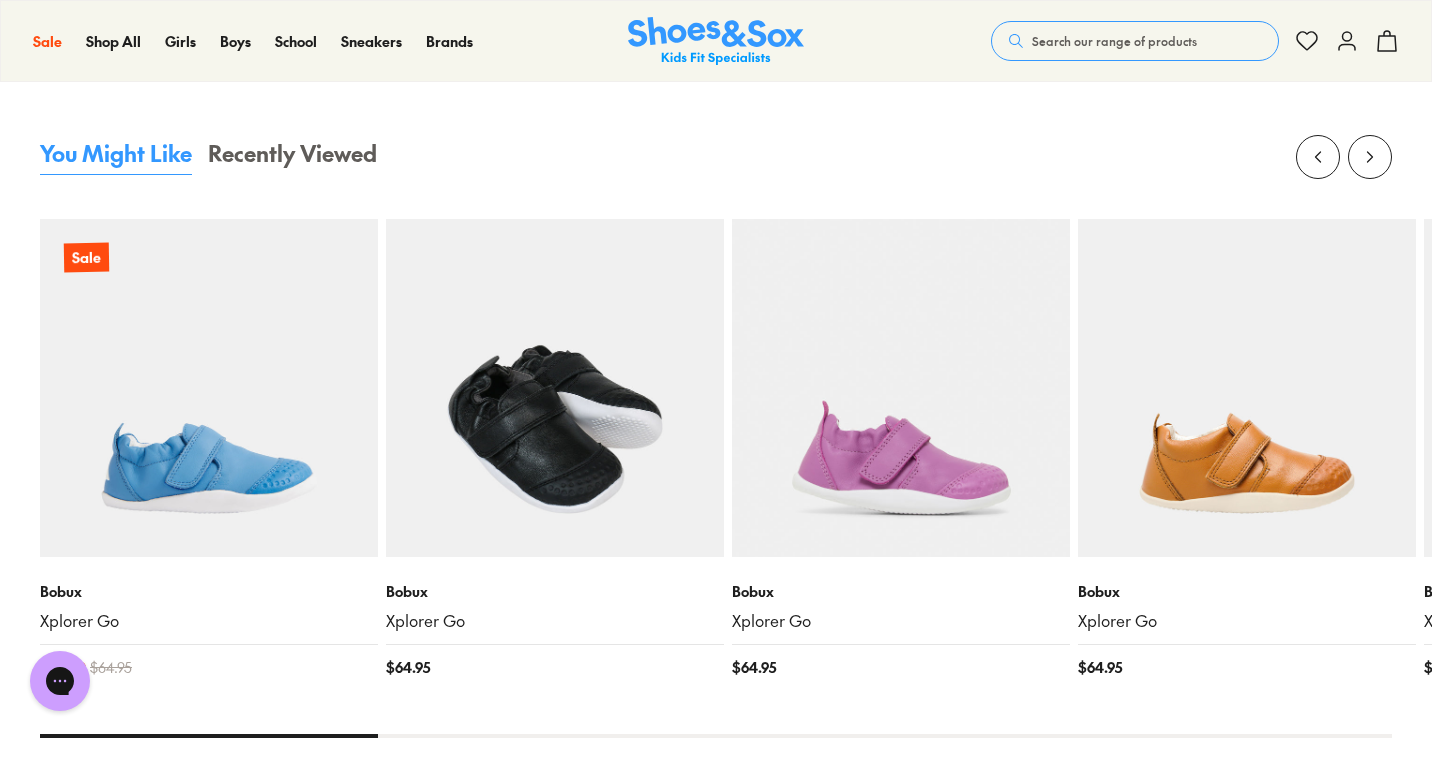 click at bounding box center [555, 388] 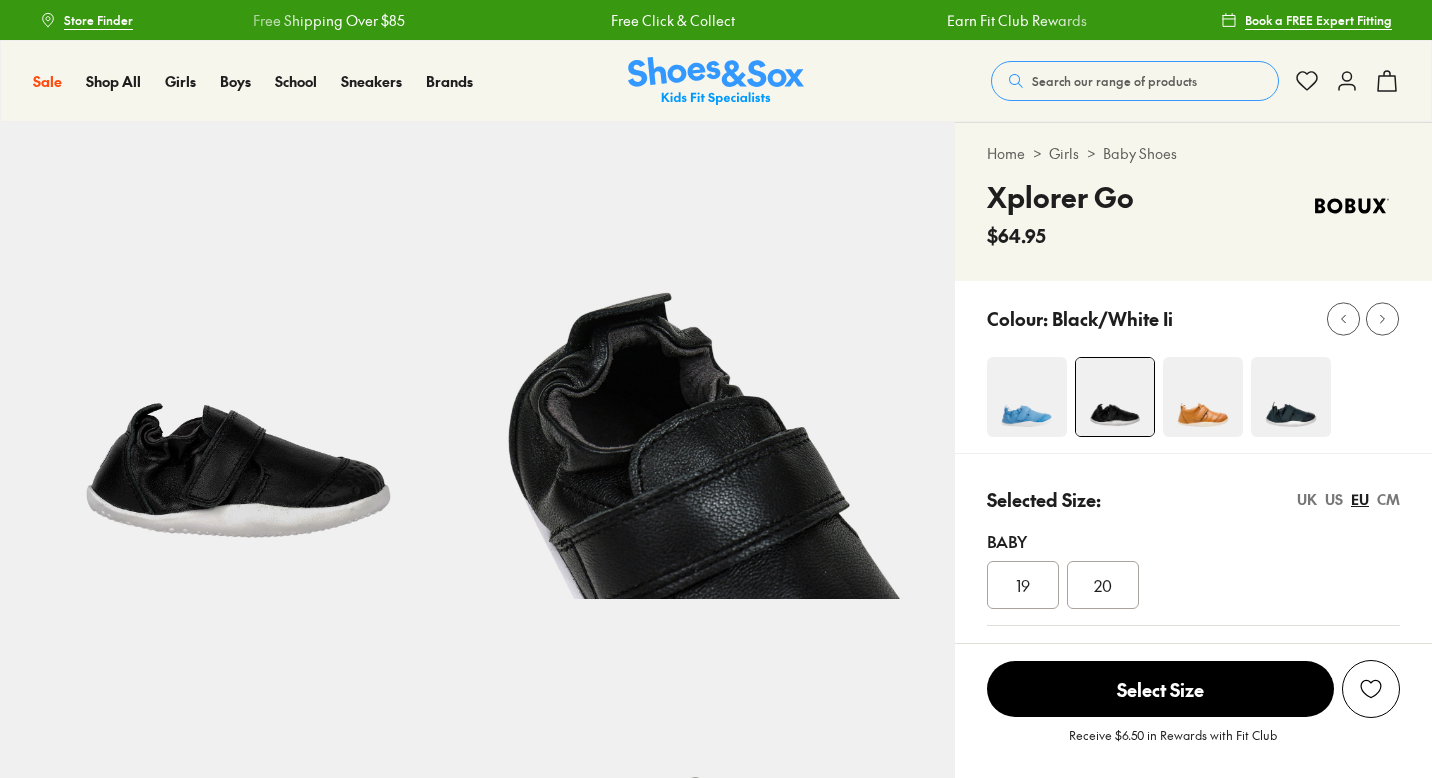 scroll, scrollTop: 0, scrollLeft: 0, axis: both 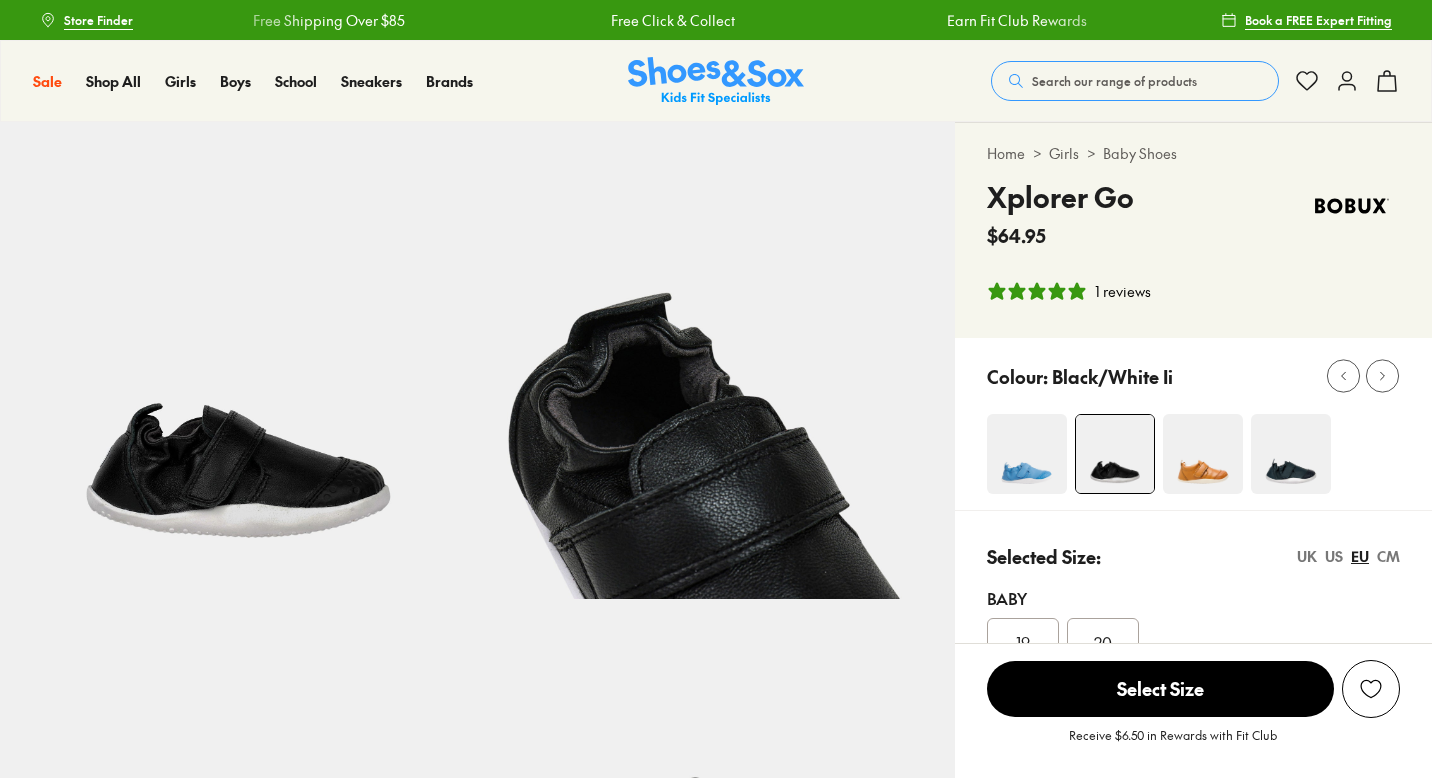 select on "*" 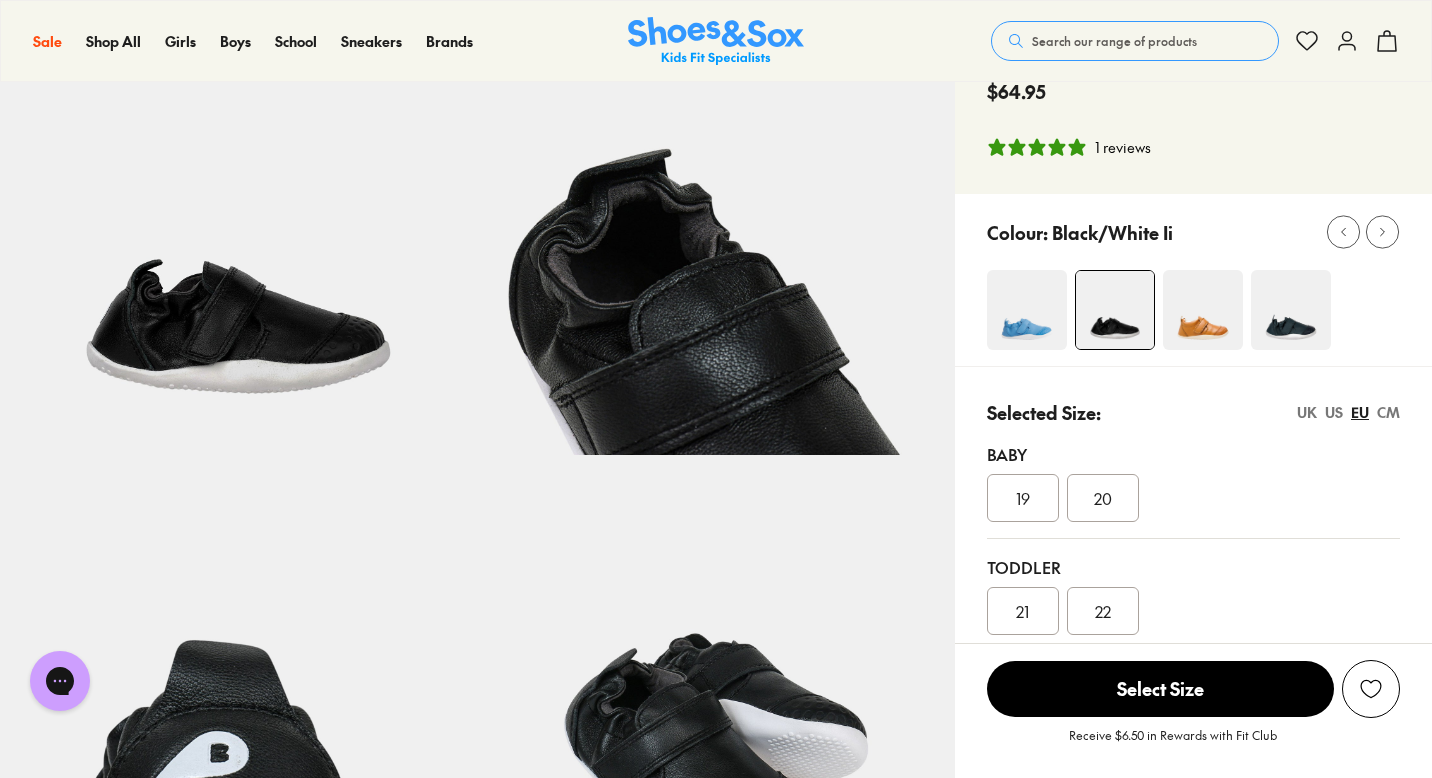 scroll, scrollTop: 189, scrollLeft: 0, axis: vertical 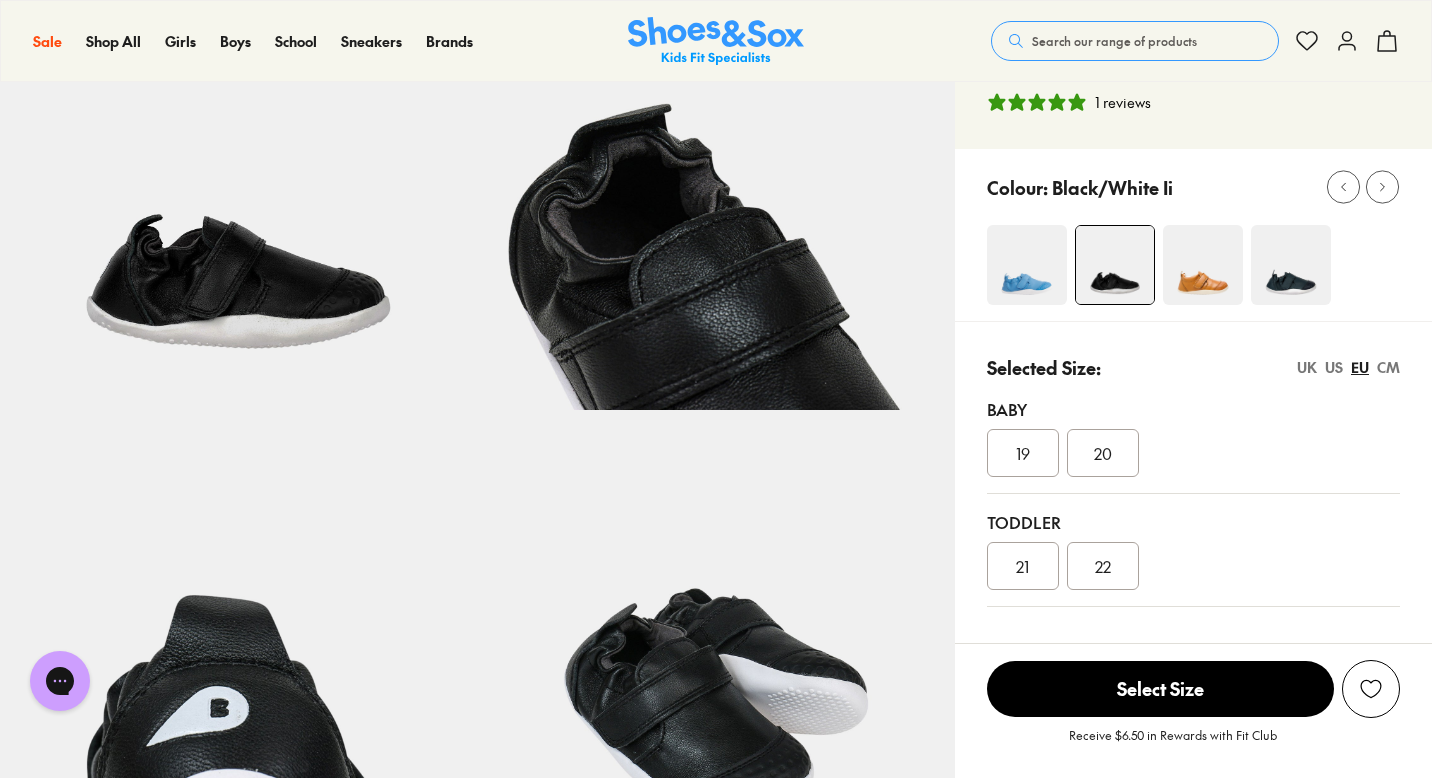 click at bounding box center [1291, 265] 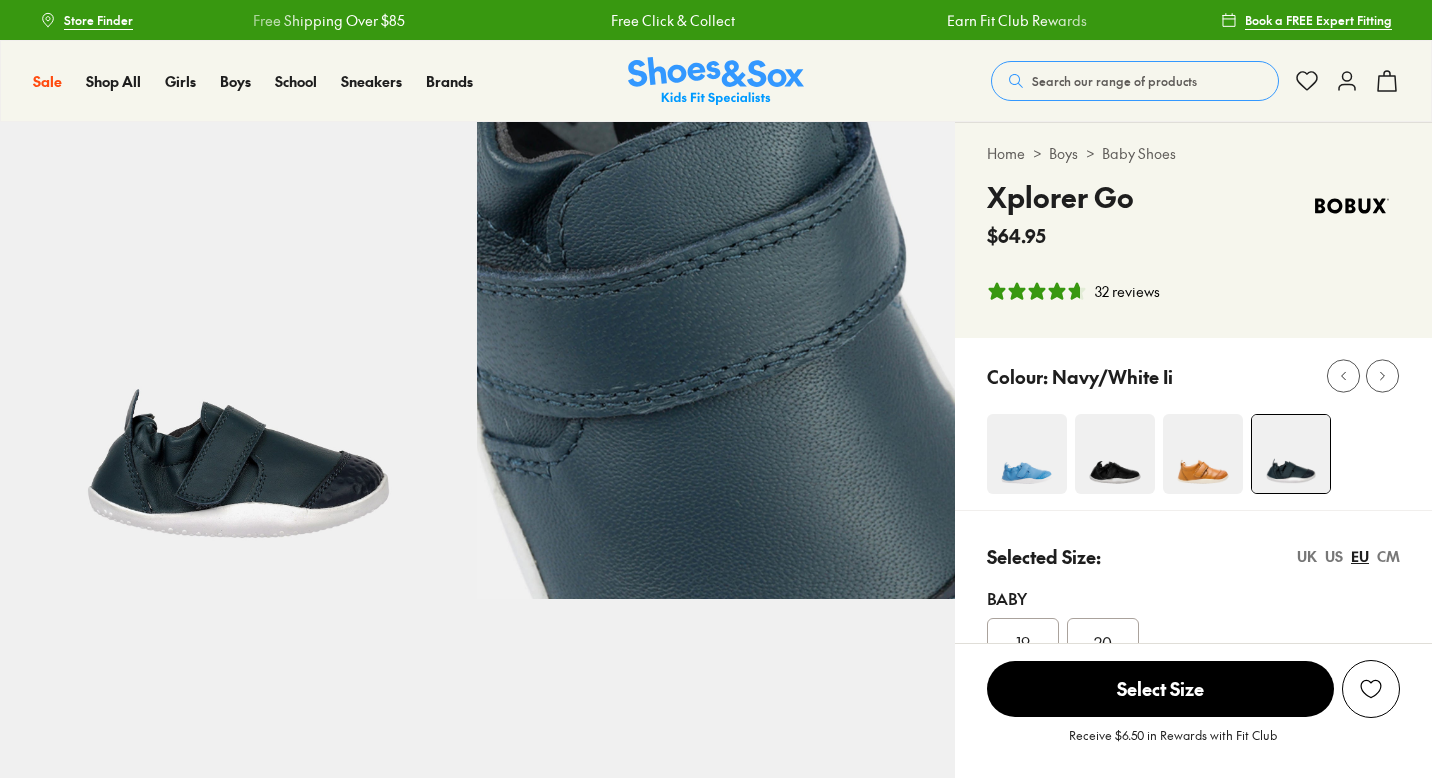 scroll, scrollTop: 0, scrollLeft: 0, axis: both 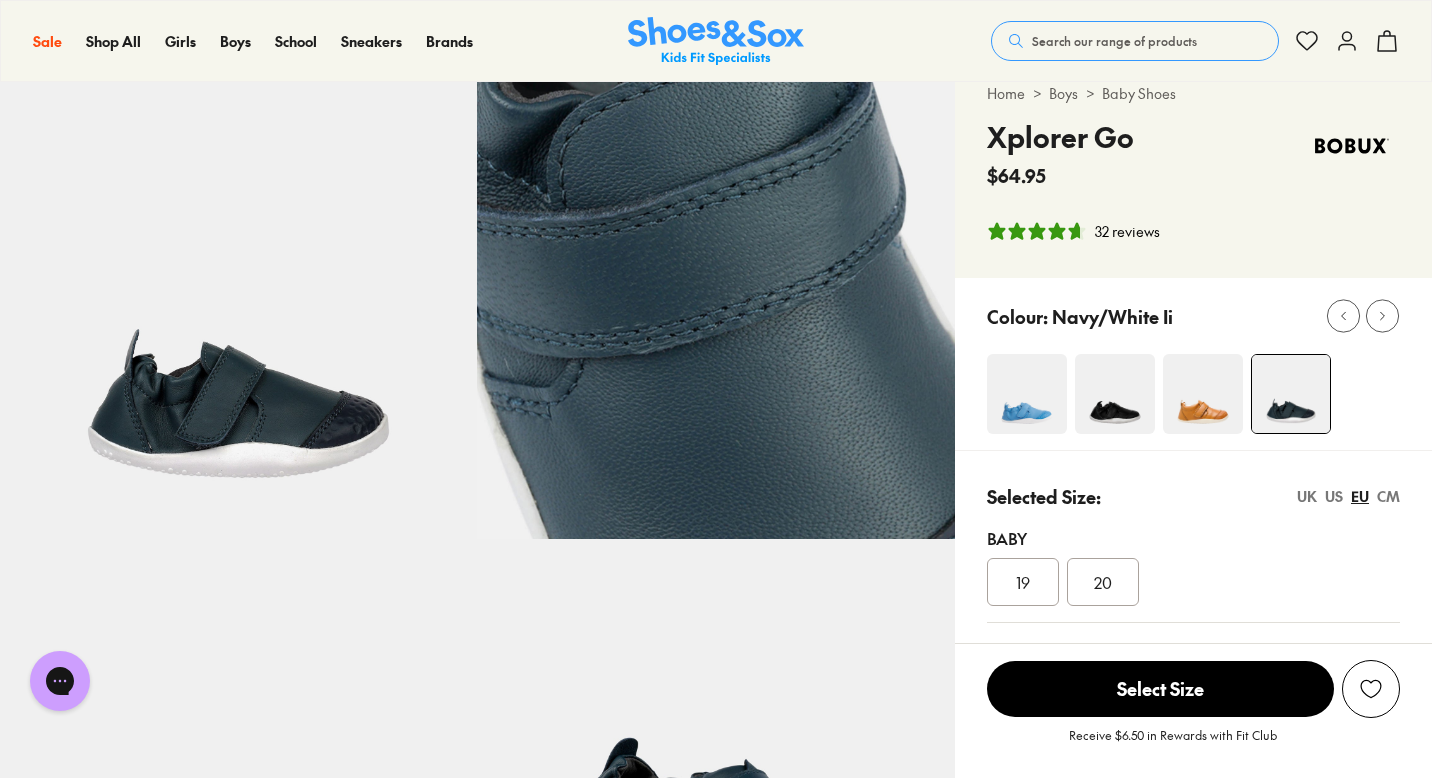 click on "Baby Shoes" at bounding box center [1139, 93] 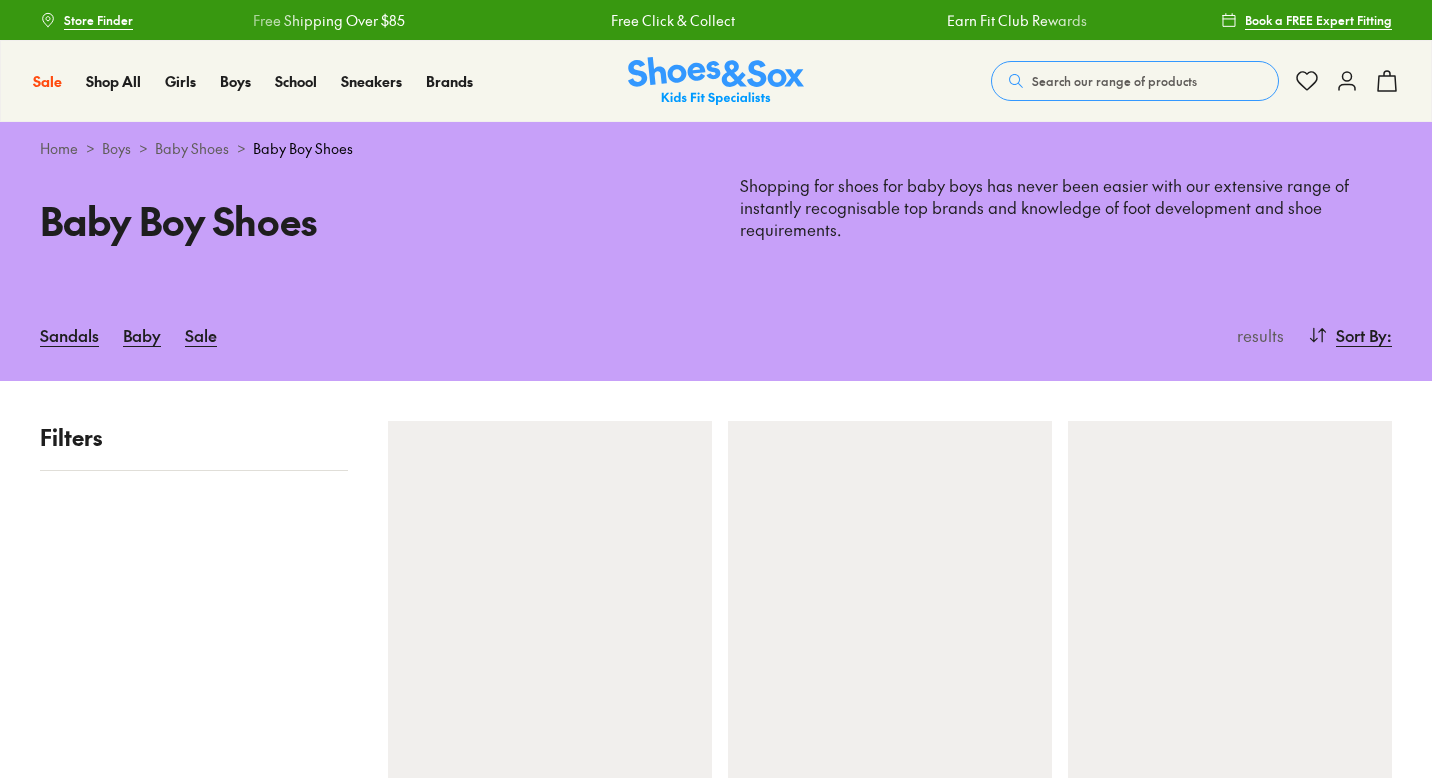 scroll, scrollTop: 0, scrollLeft: 0, axis: both 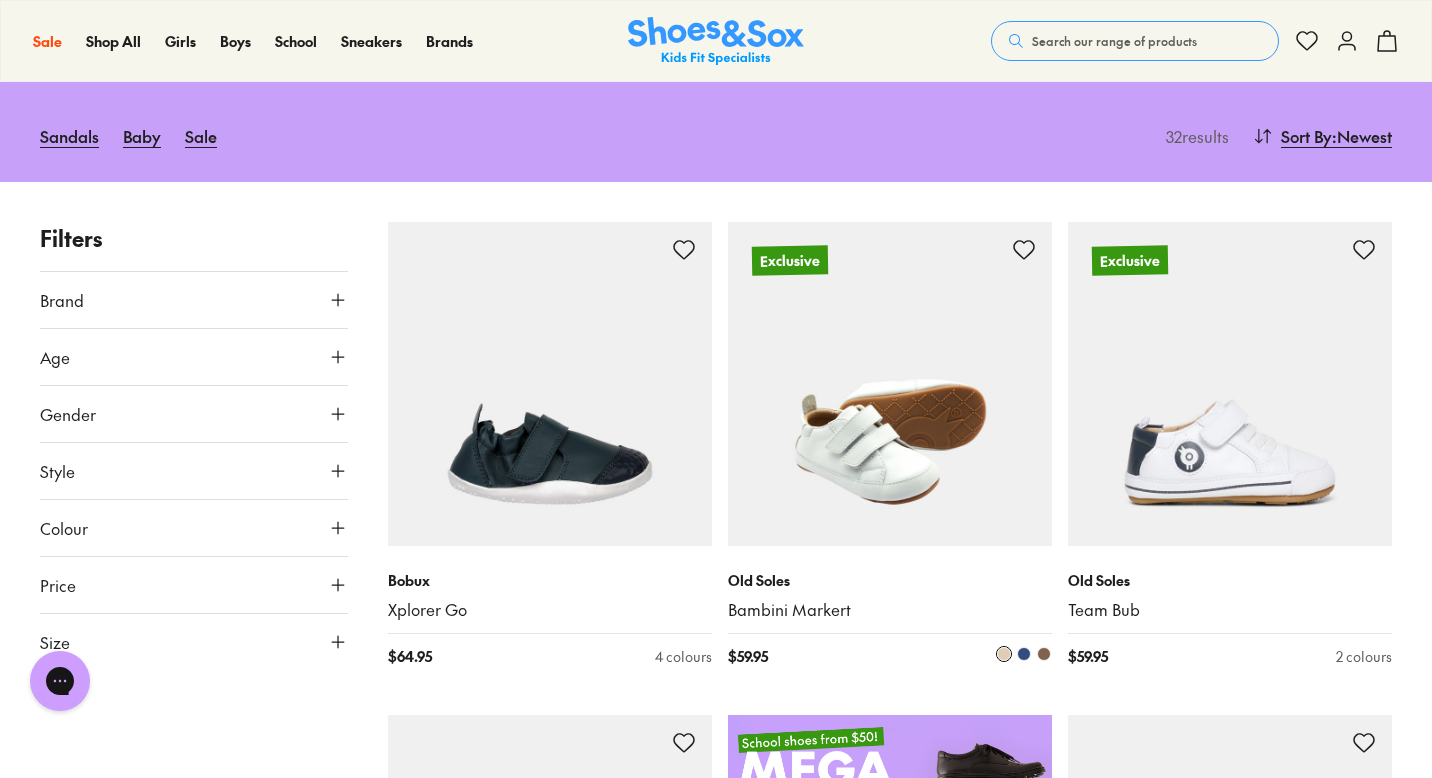 click at bounding box center (890, 384) 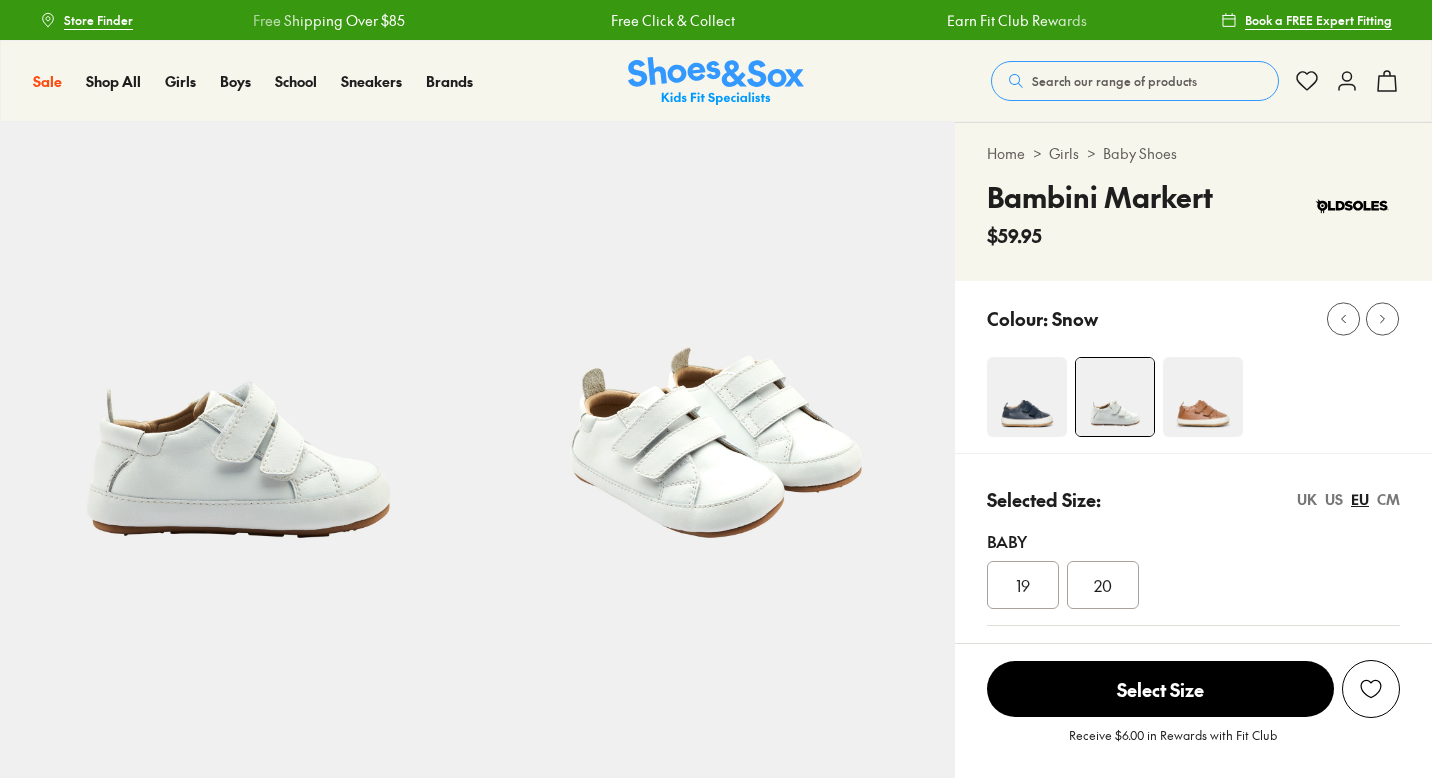 scroll, scrollTop: 0, scrollLeft: 0, axis: both 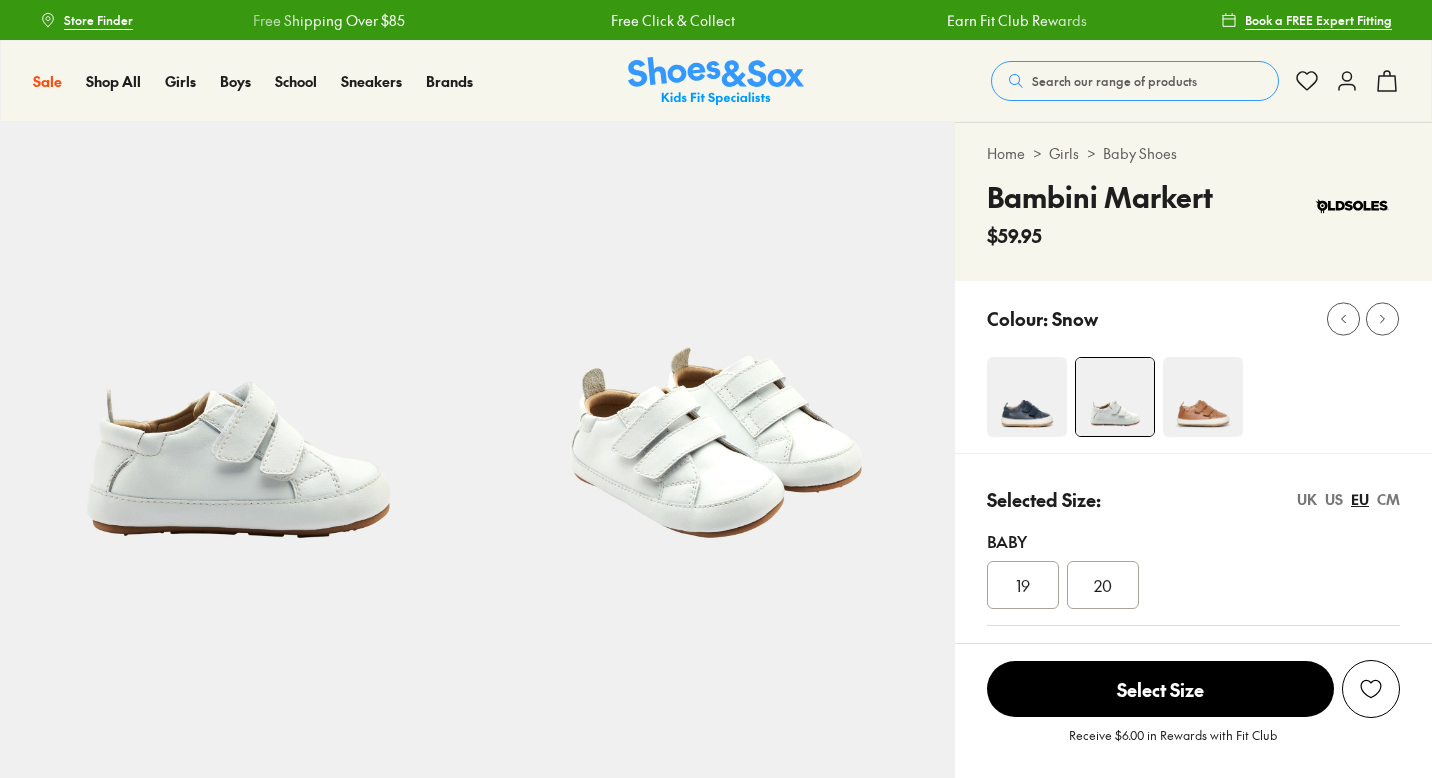 select on "*" 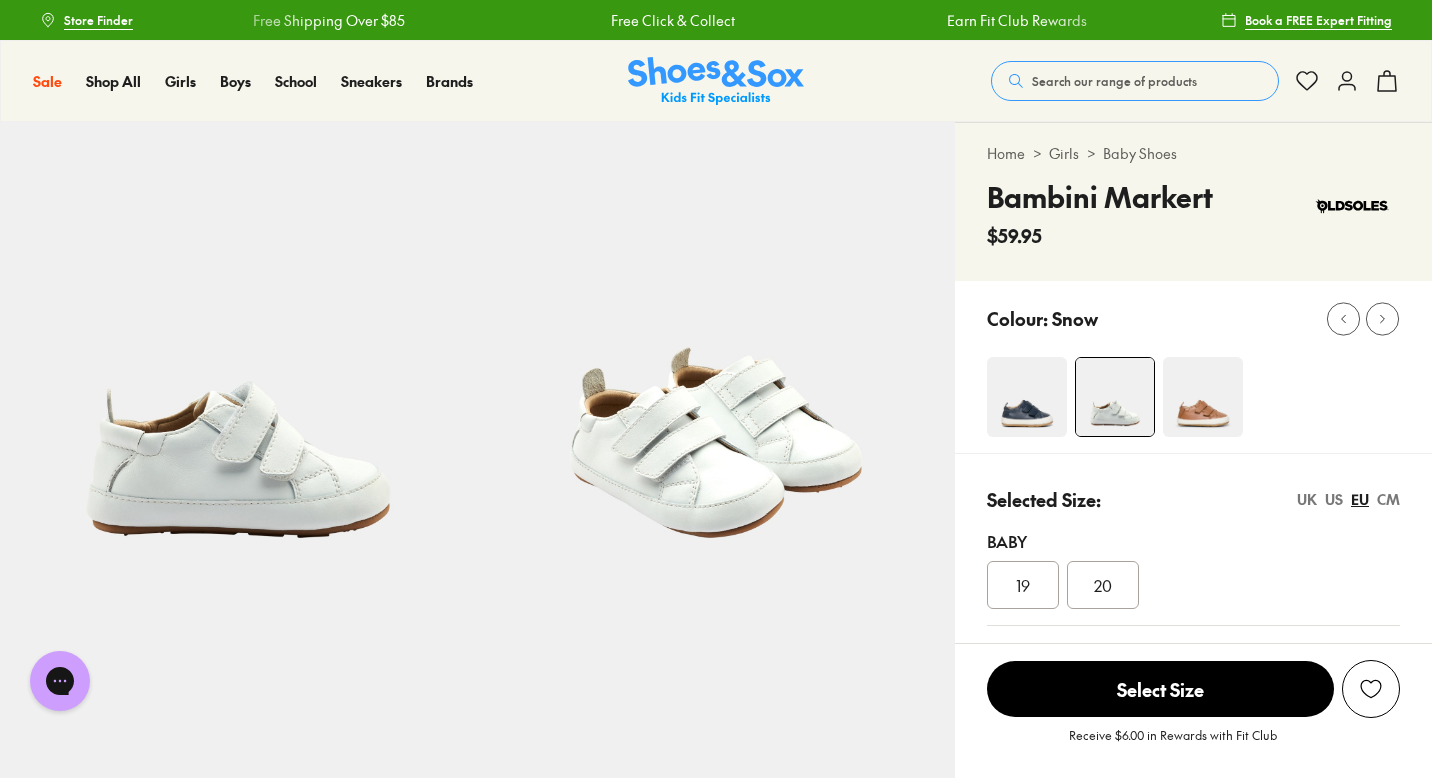 scroll, scrollTop: 0, scrollLeft: 0, axis: both 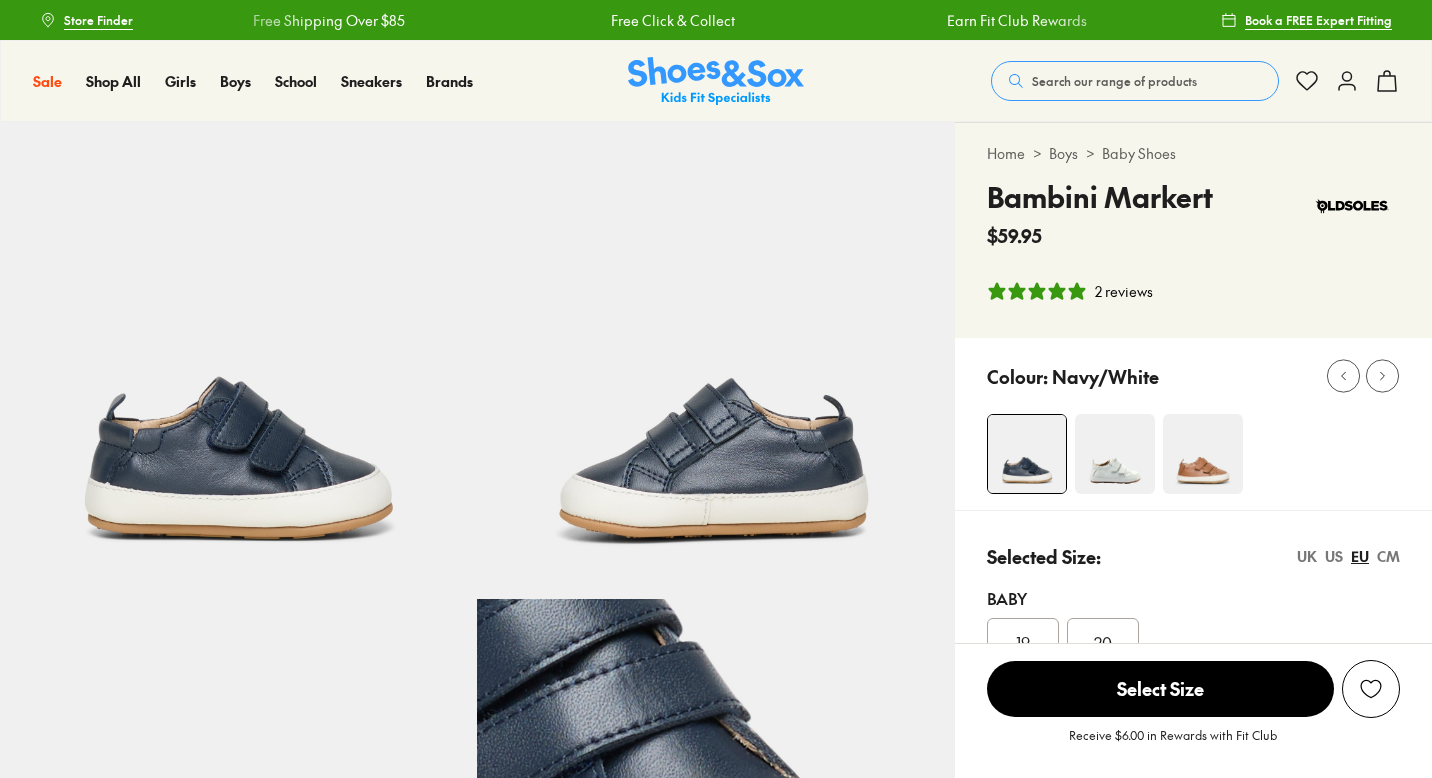 select on "*" 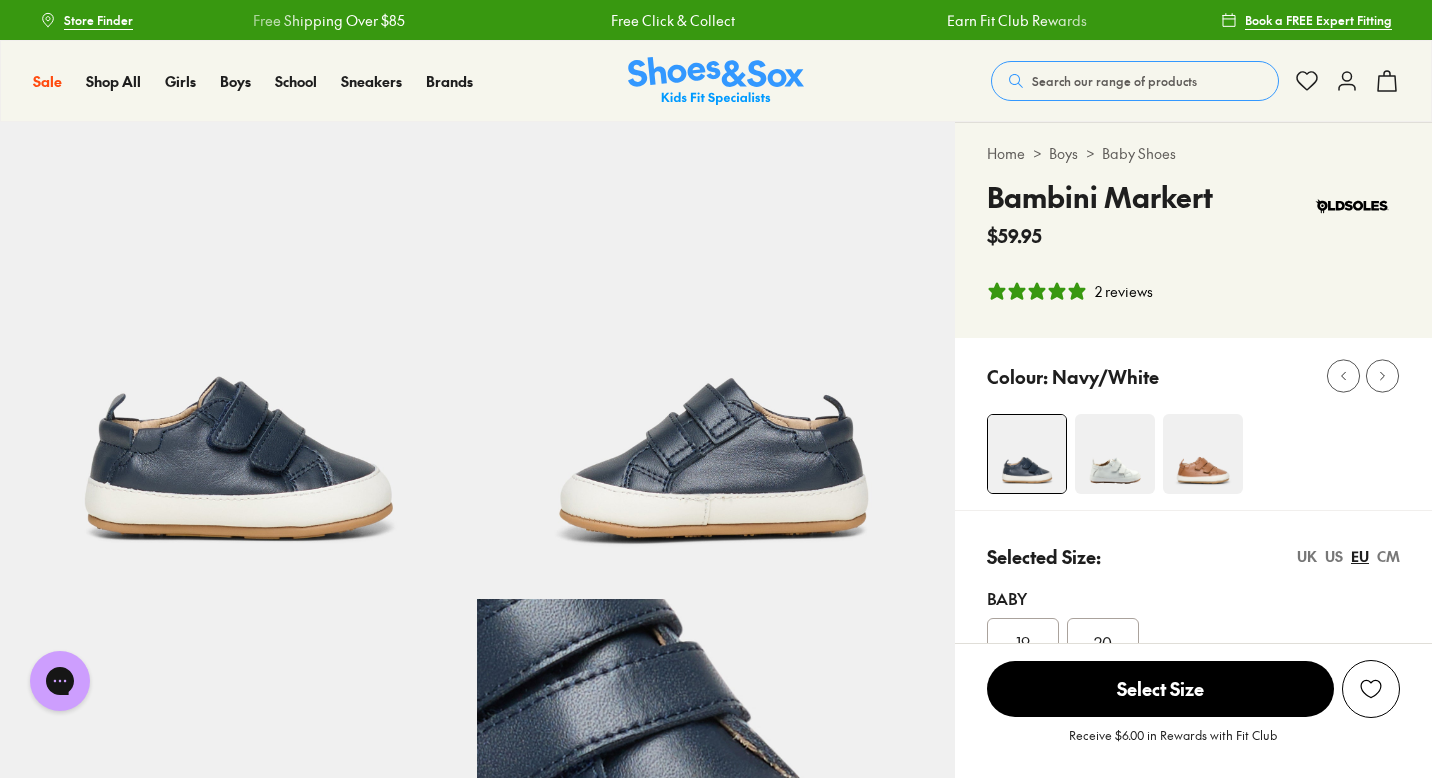 scroll, scrollTop: 0, scrollLeft: 0, axis: both 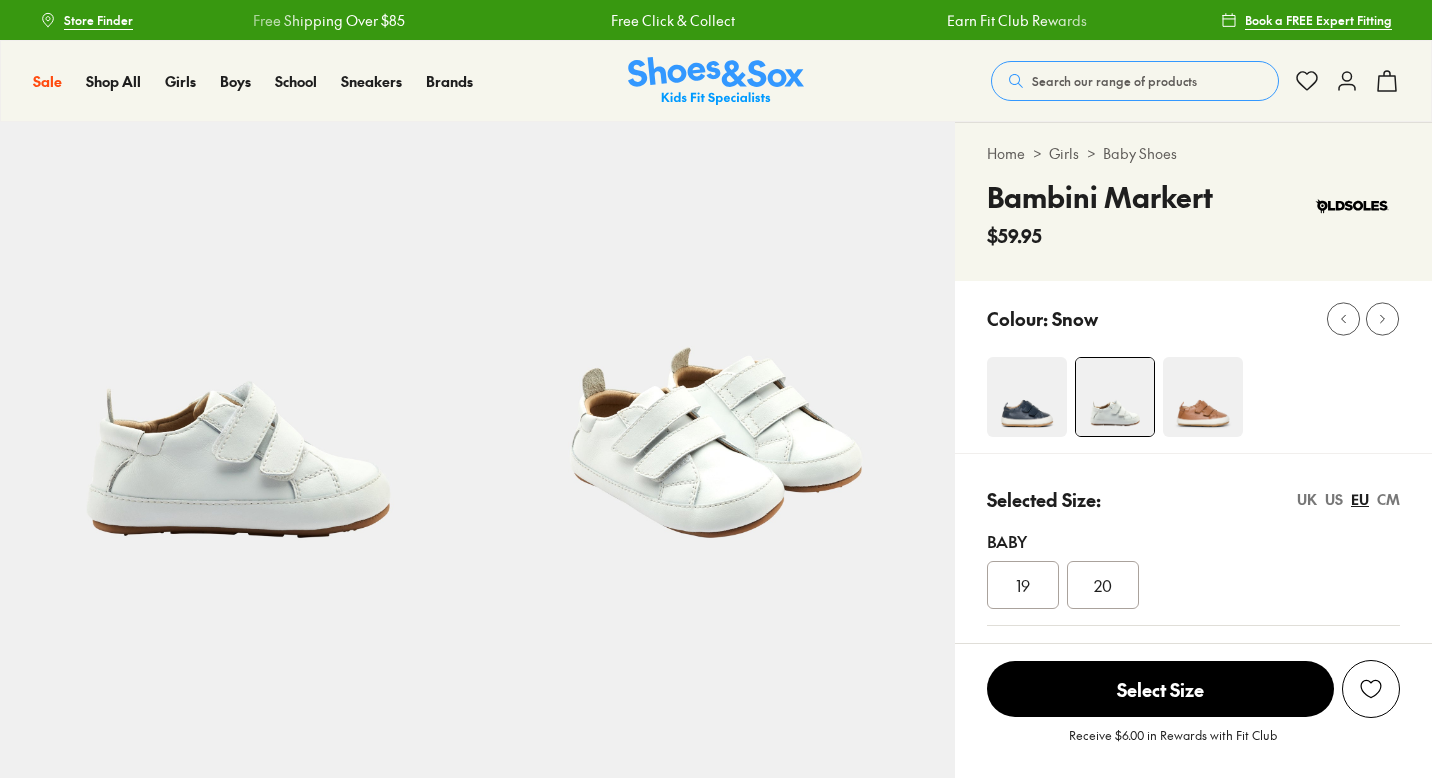 select on "*" 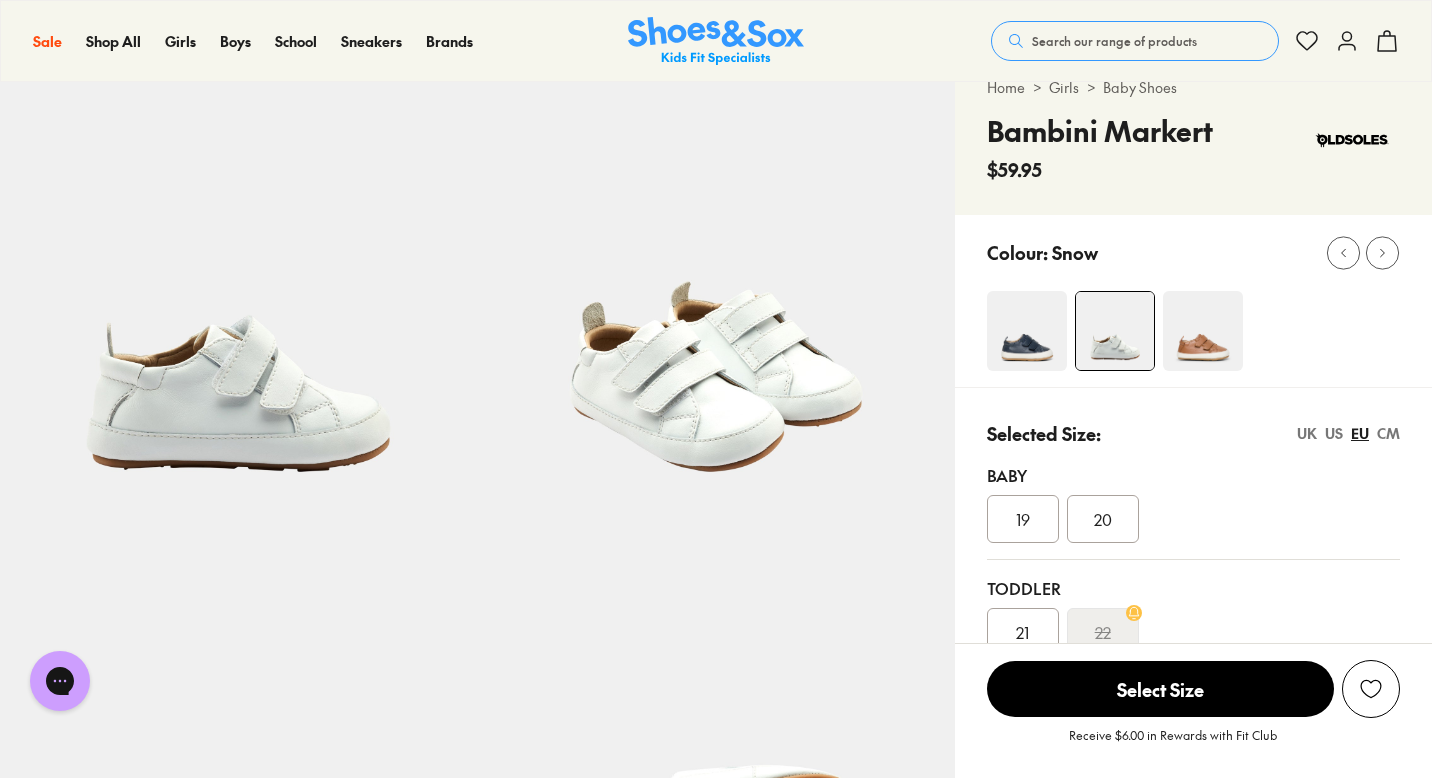 scroll, scrollTop: 0, scrollLeft: 0, axis: both 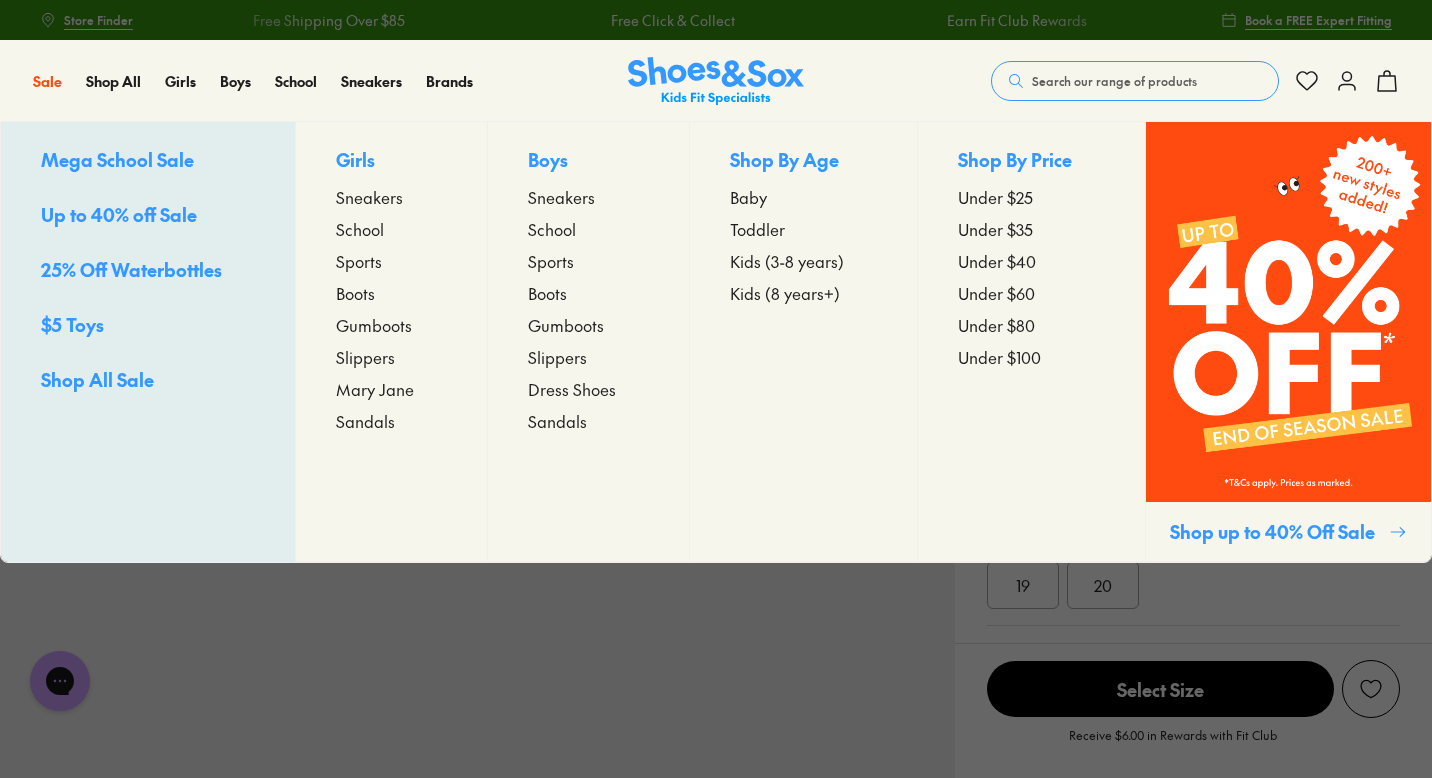 click on "Baby" at bounding box center (748, 197) 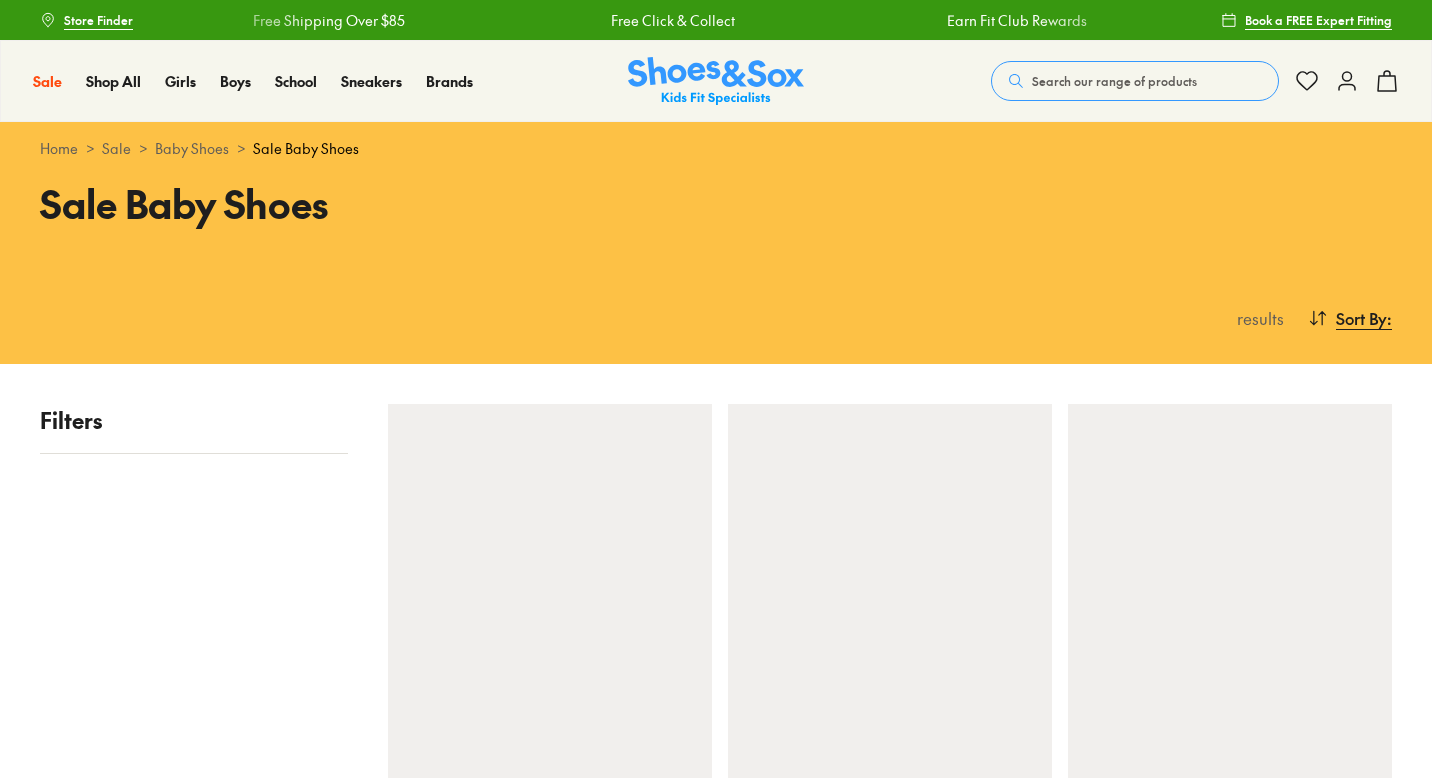 scroll, scrollTop: 0, scrollLeft: 0, axis: both 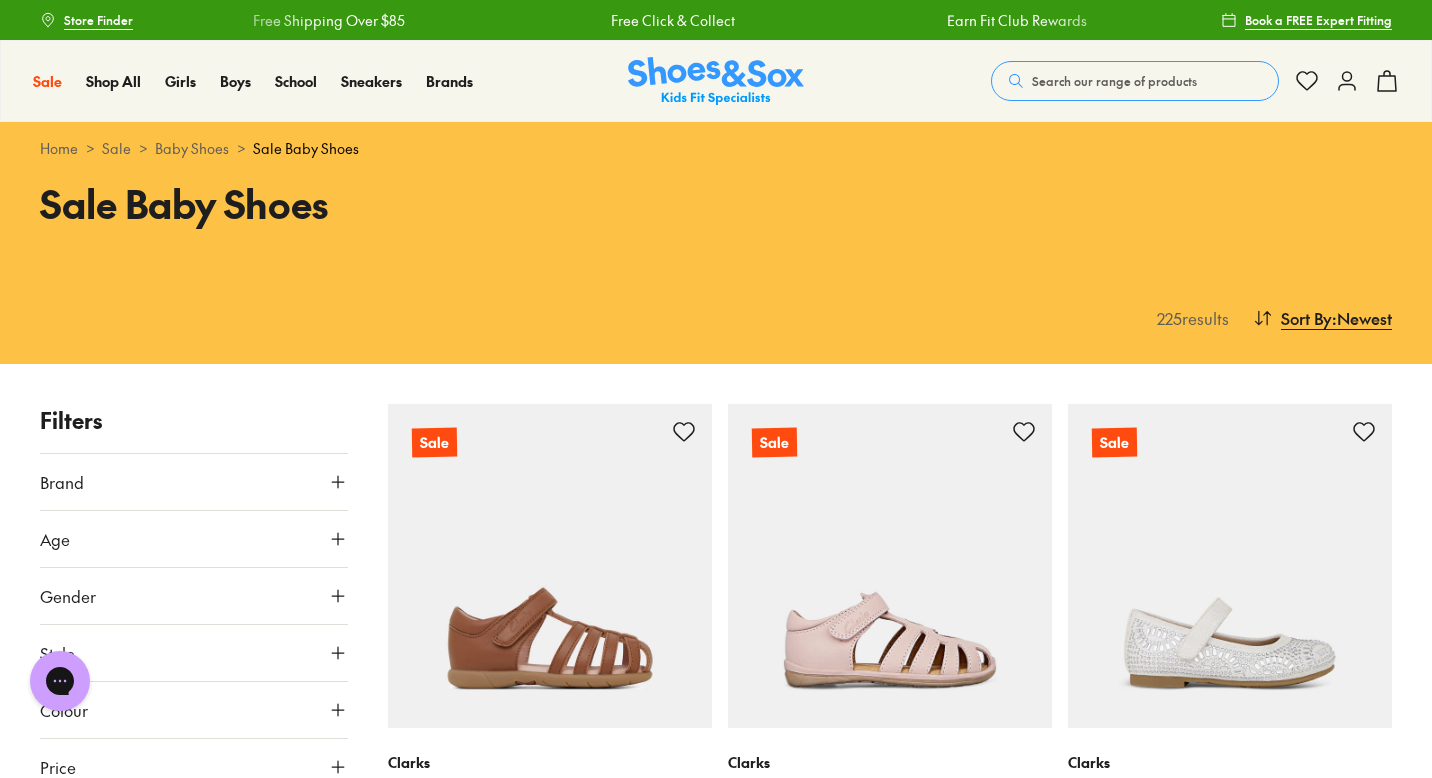 click 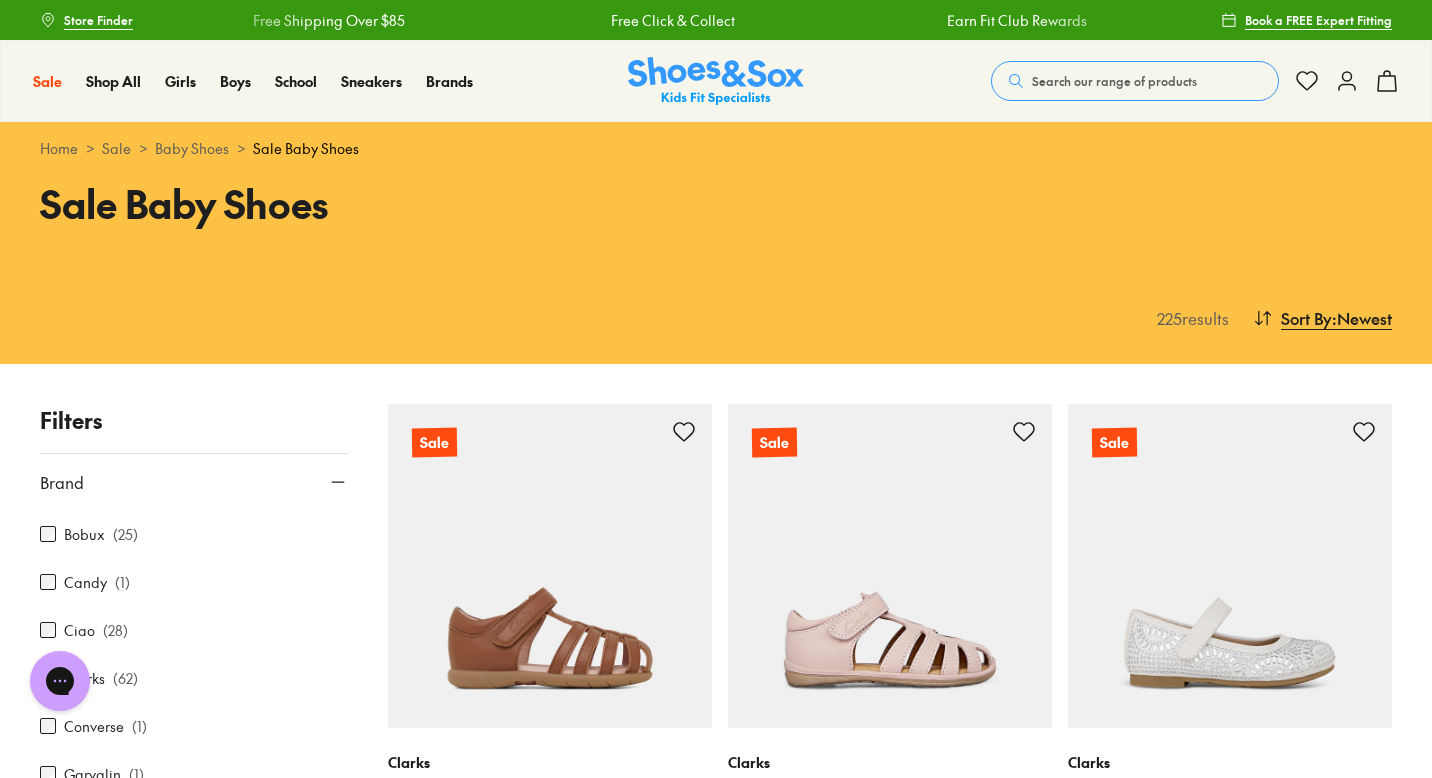 scroll, scrollTop: 148, scrollLeft: 0, axis: vertical 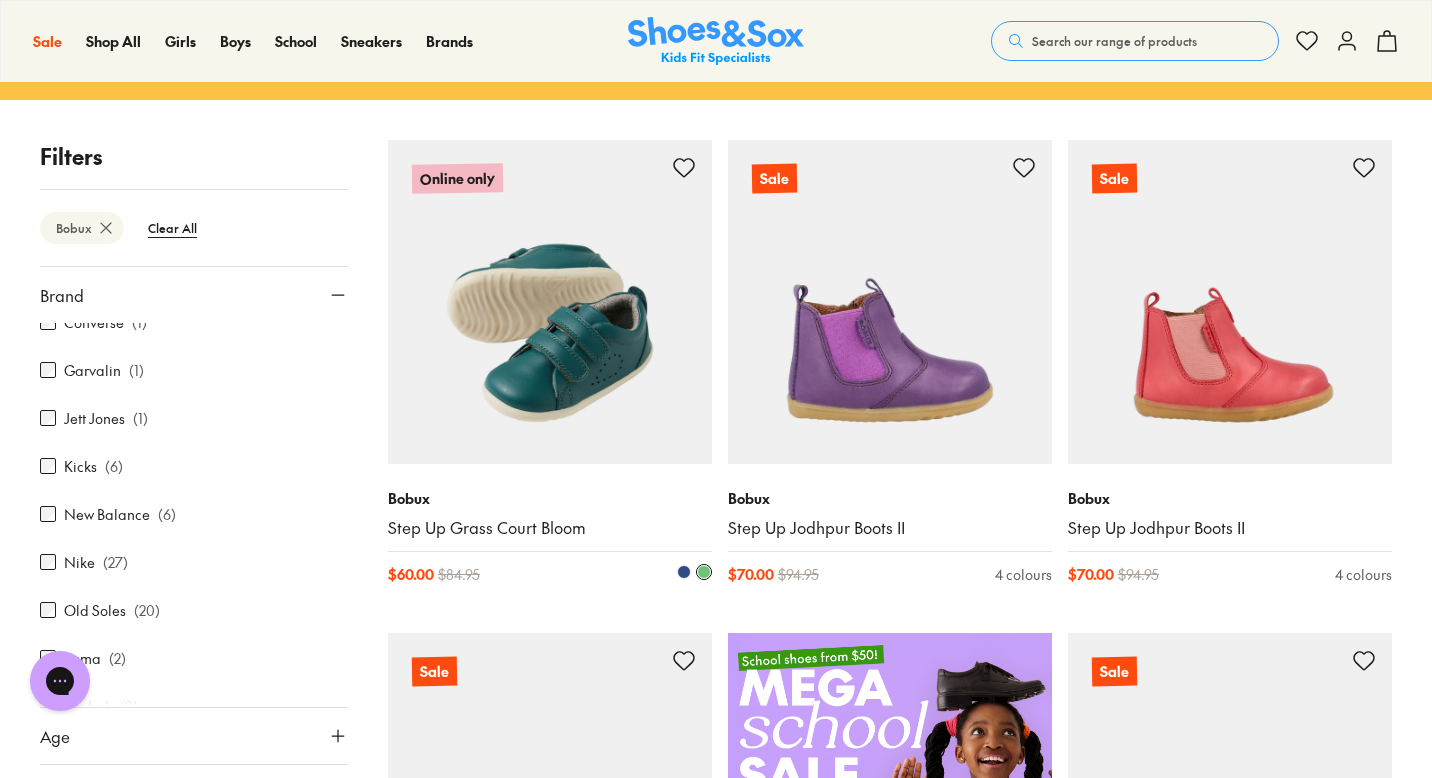 click at bounding box center (550, 302) 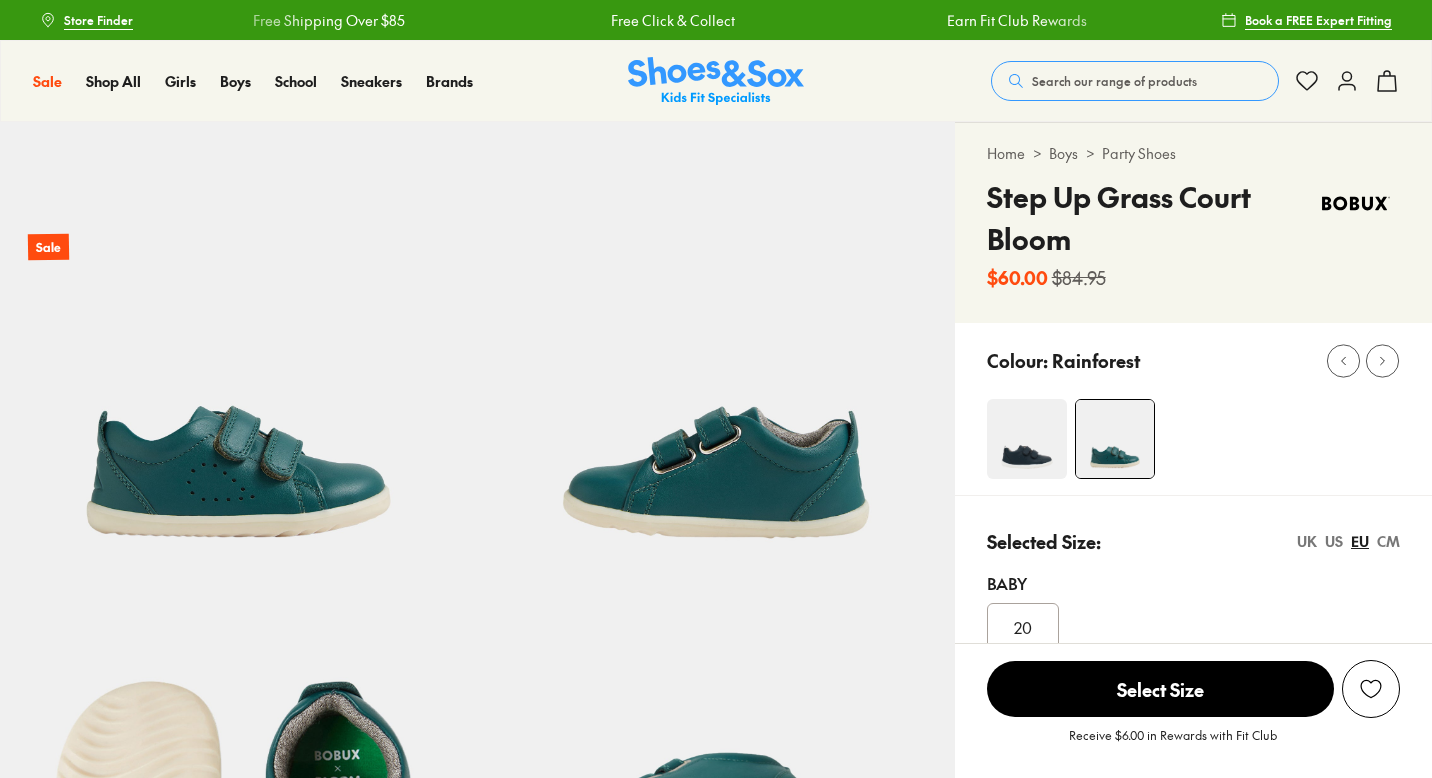 scroll, scrollTop: 0, scrollLeft: 0, axis: both 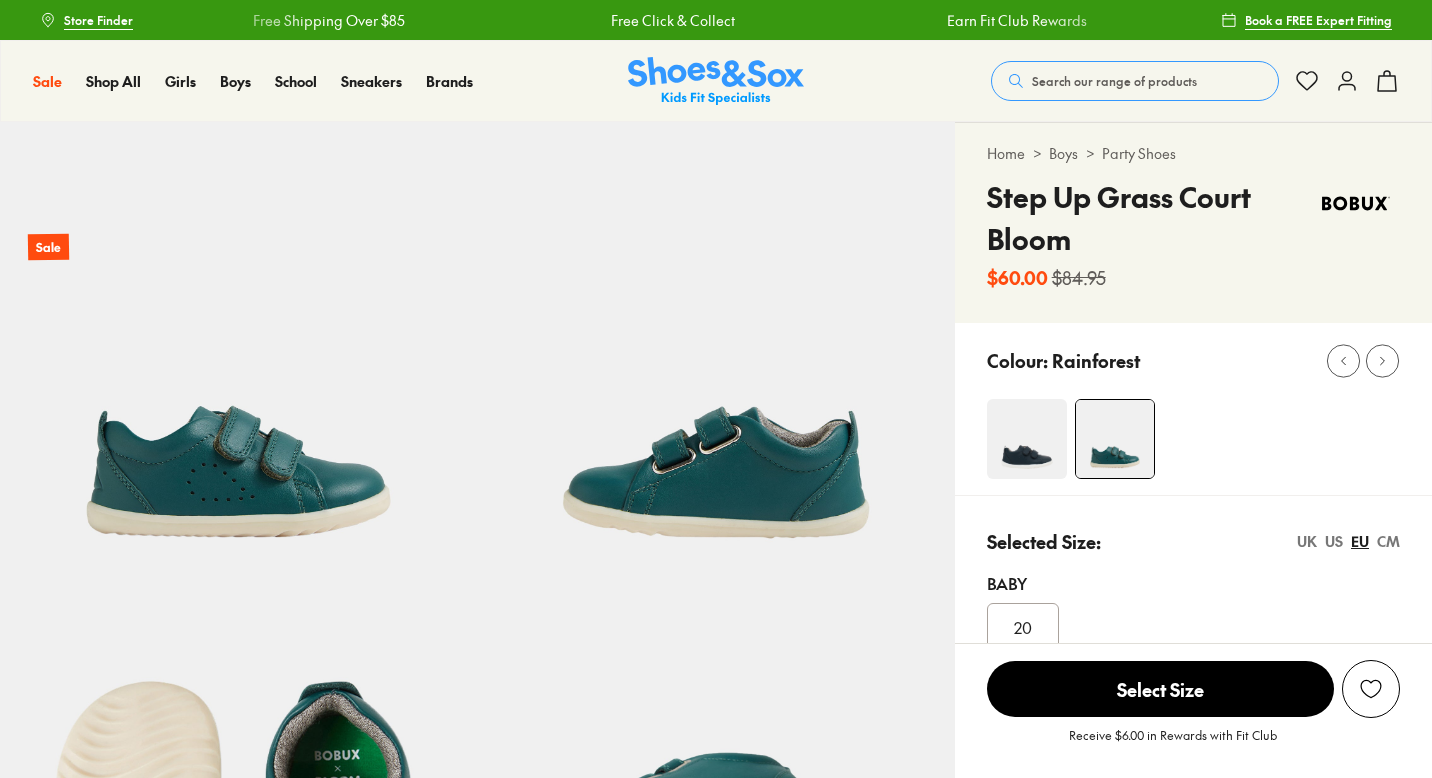 click at bounding box center [1027, 439] 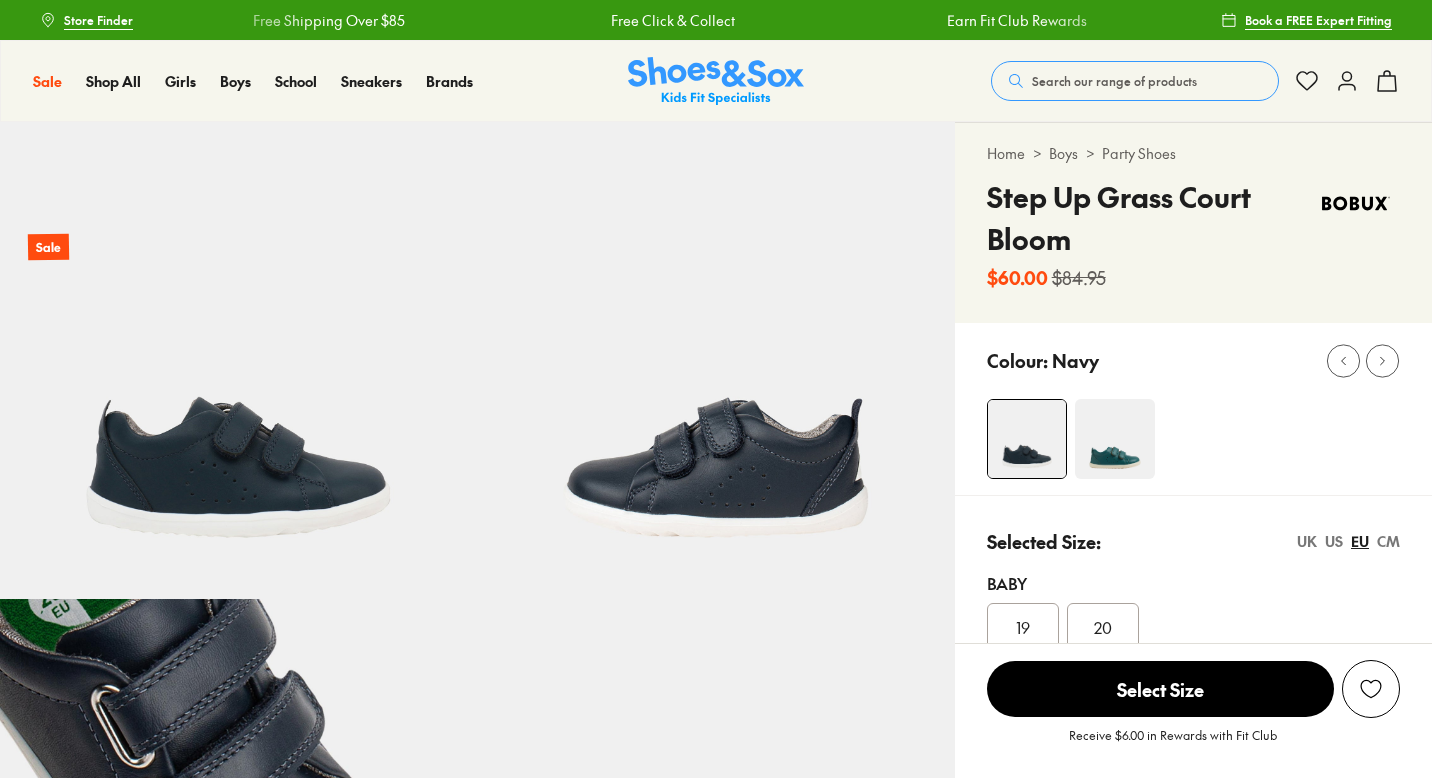scroll, scrollTop: 0, scrollLeft: 0, axis: both 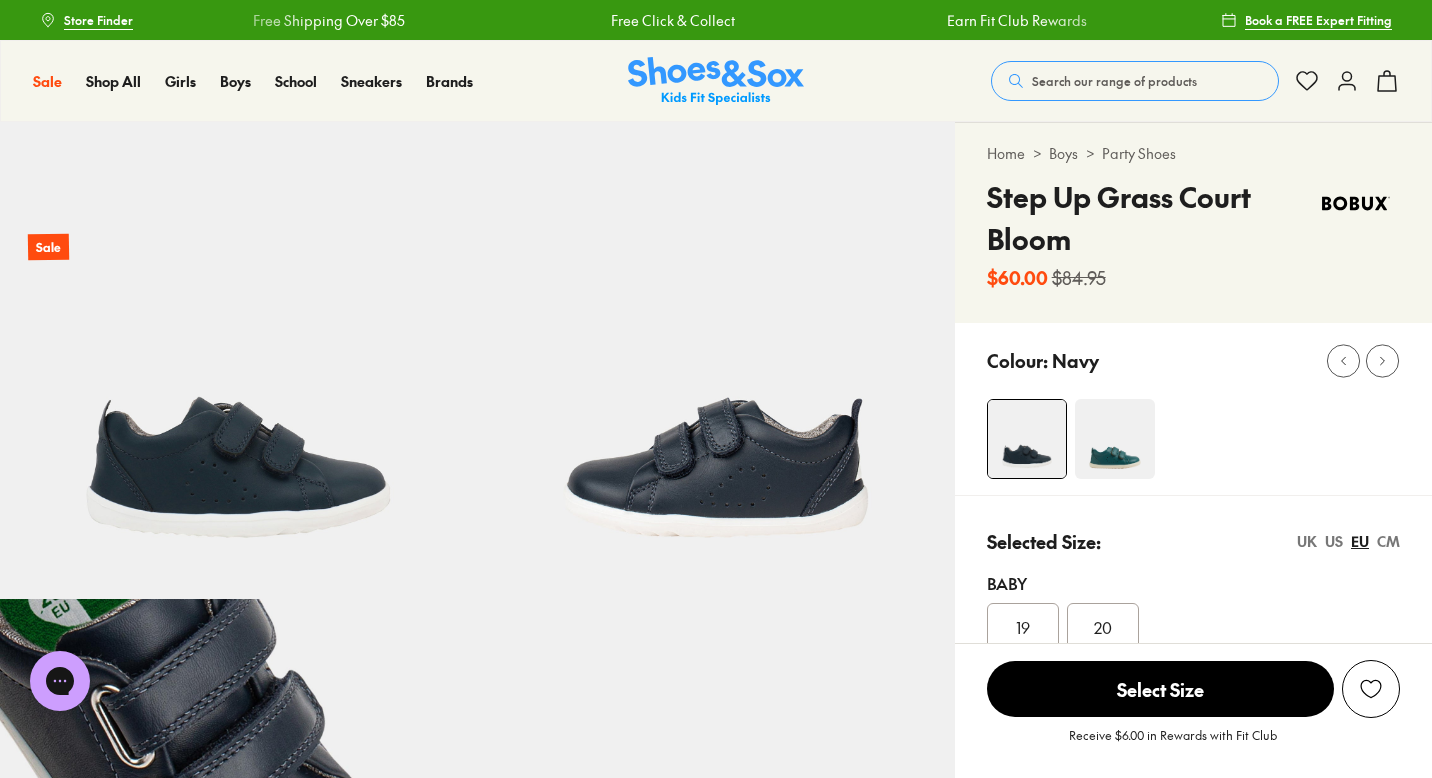 type 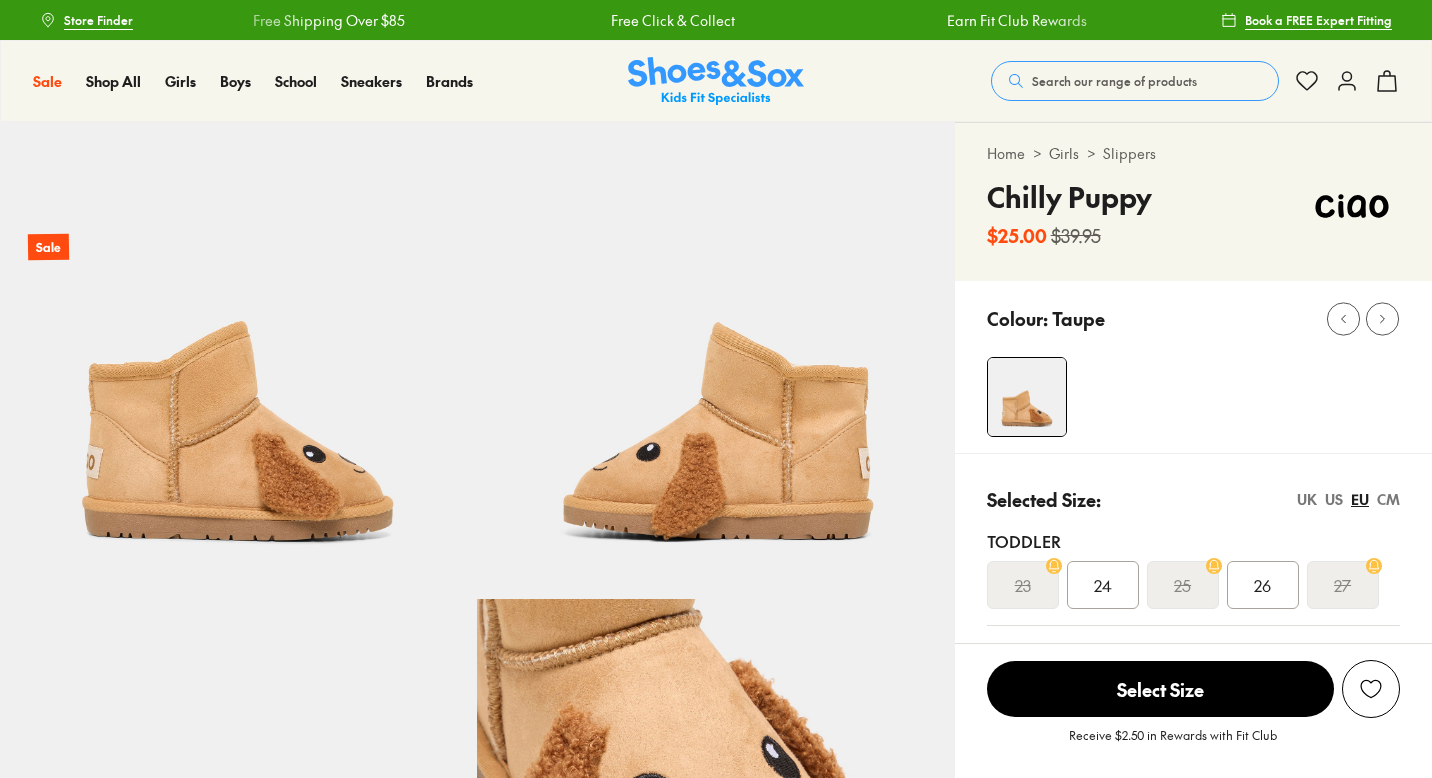 select on "*" 